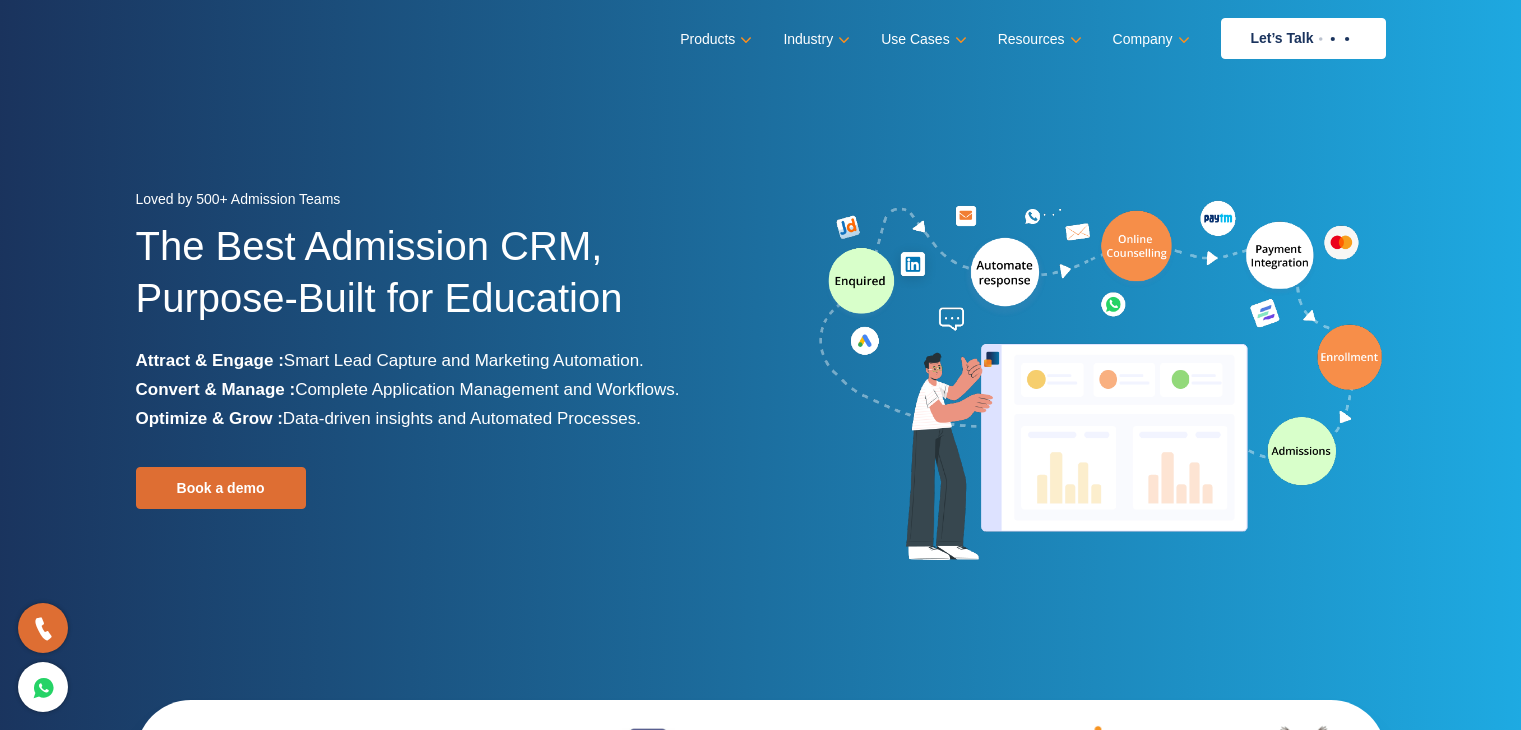 scroll, scrollTop: 0, scrollLeft: 0, axis: both 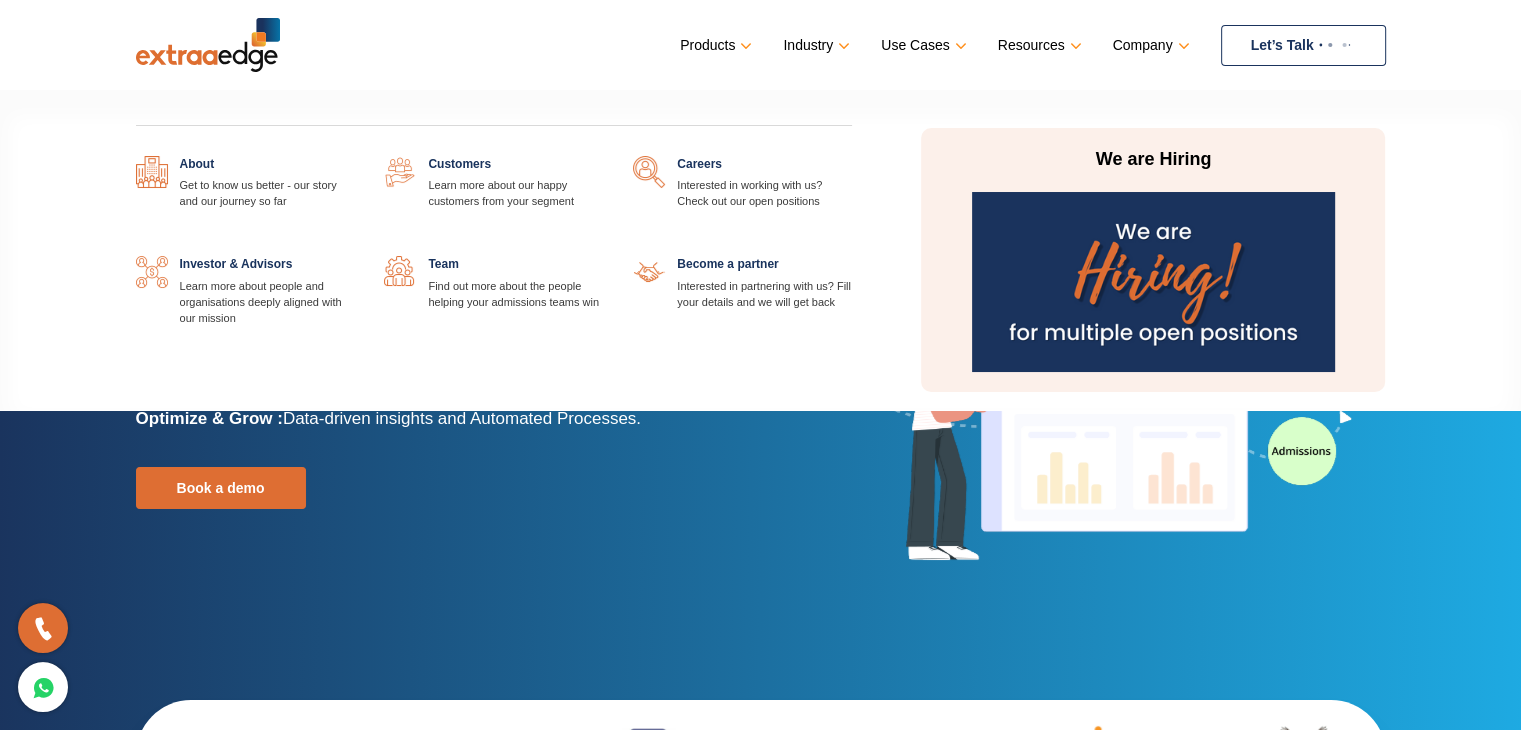 click at bounding box center [852, 156] 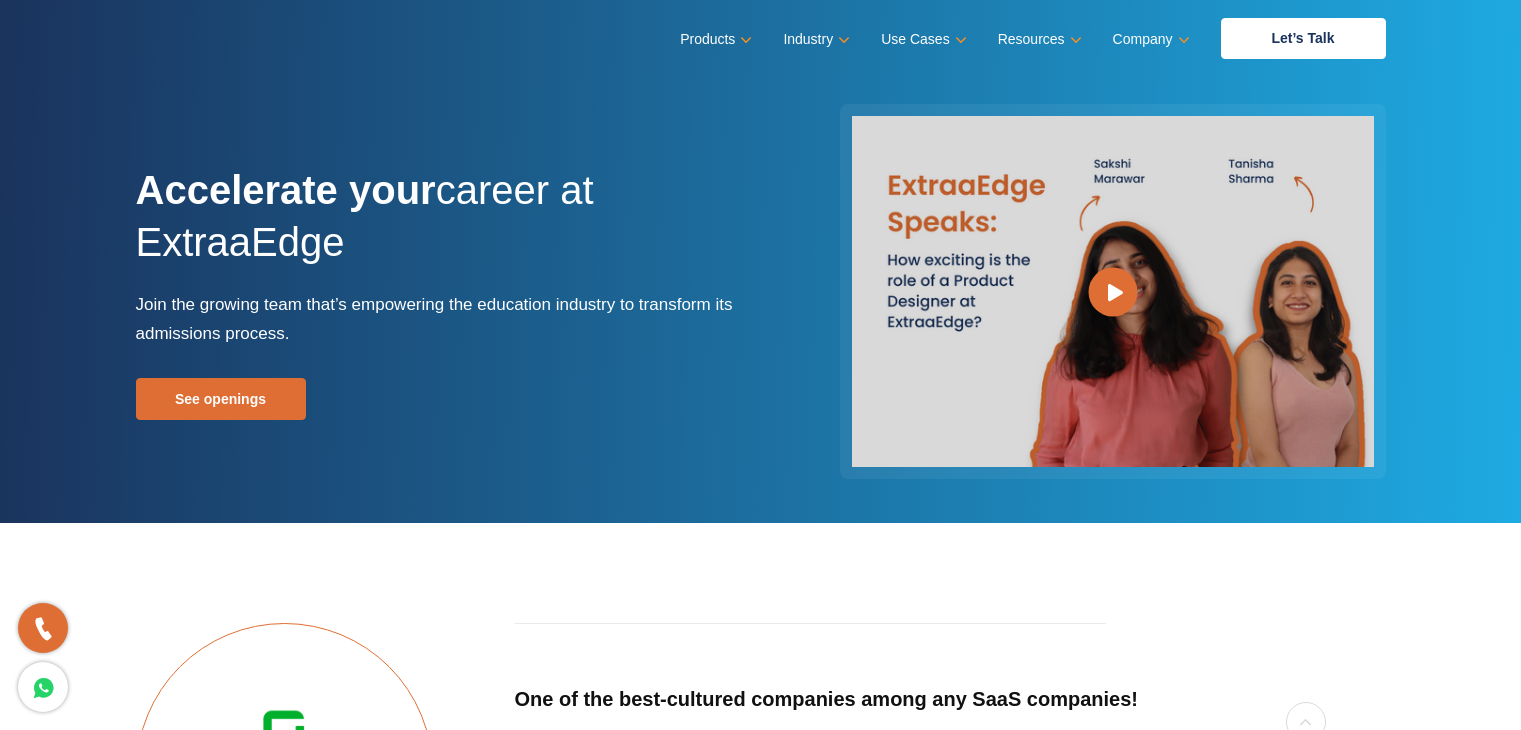 scroll, scrollTop: 0, scrollLeft: 0, axis: both 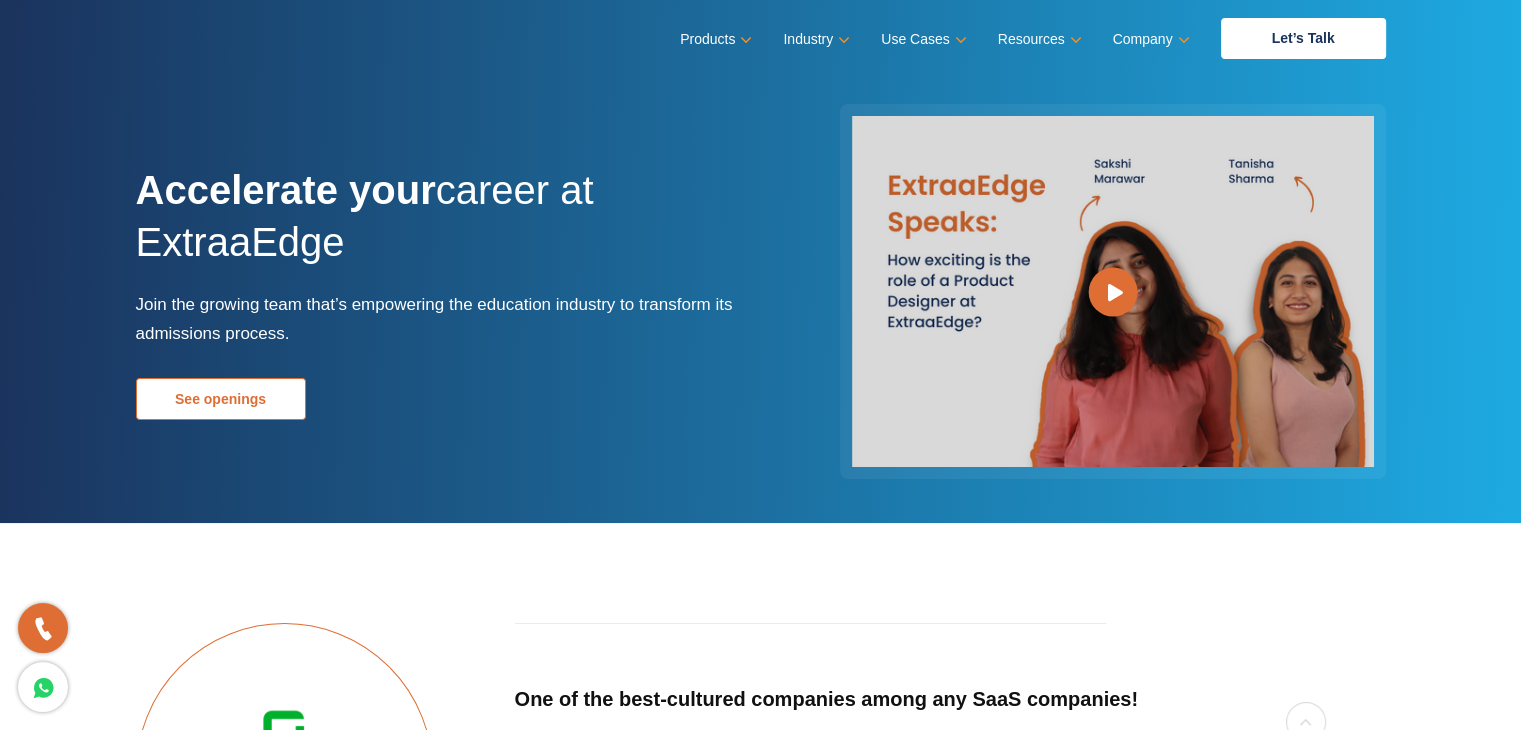 click on "See openings" at bounding box center (221, 399) 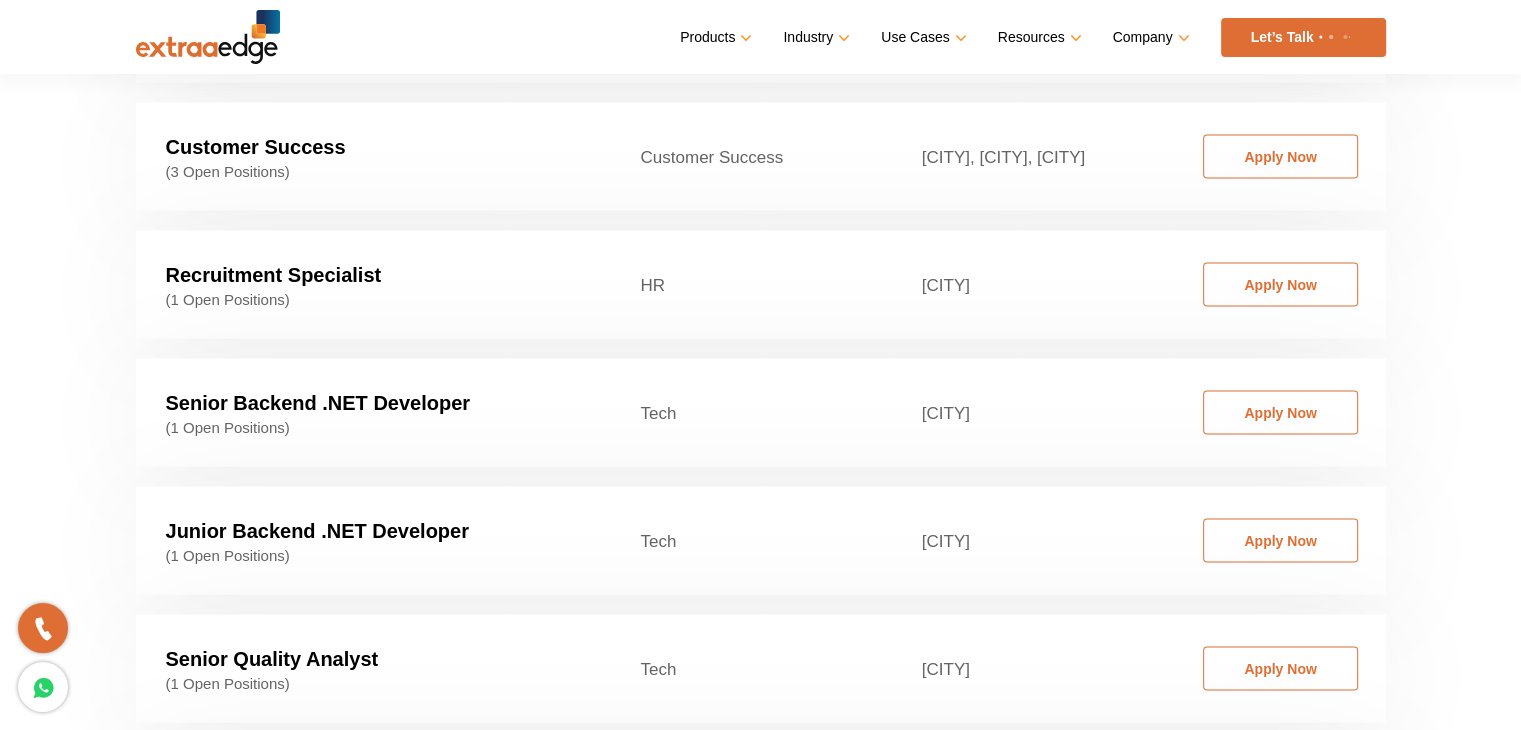 scroll, scrollTop: 4087, scrollLeft: 0, axis: vertical 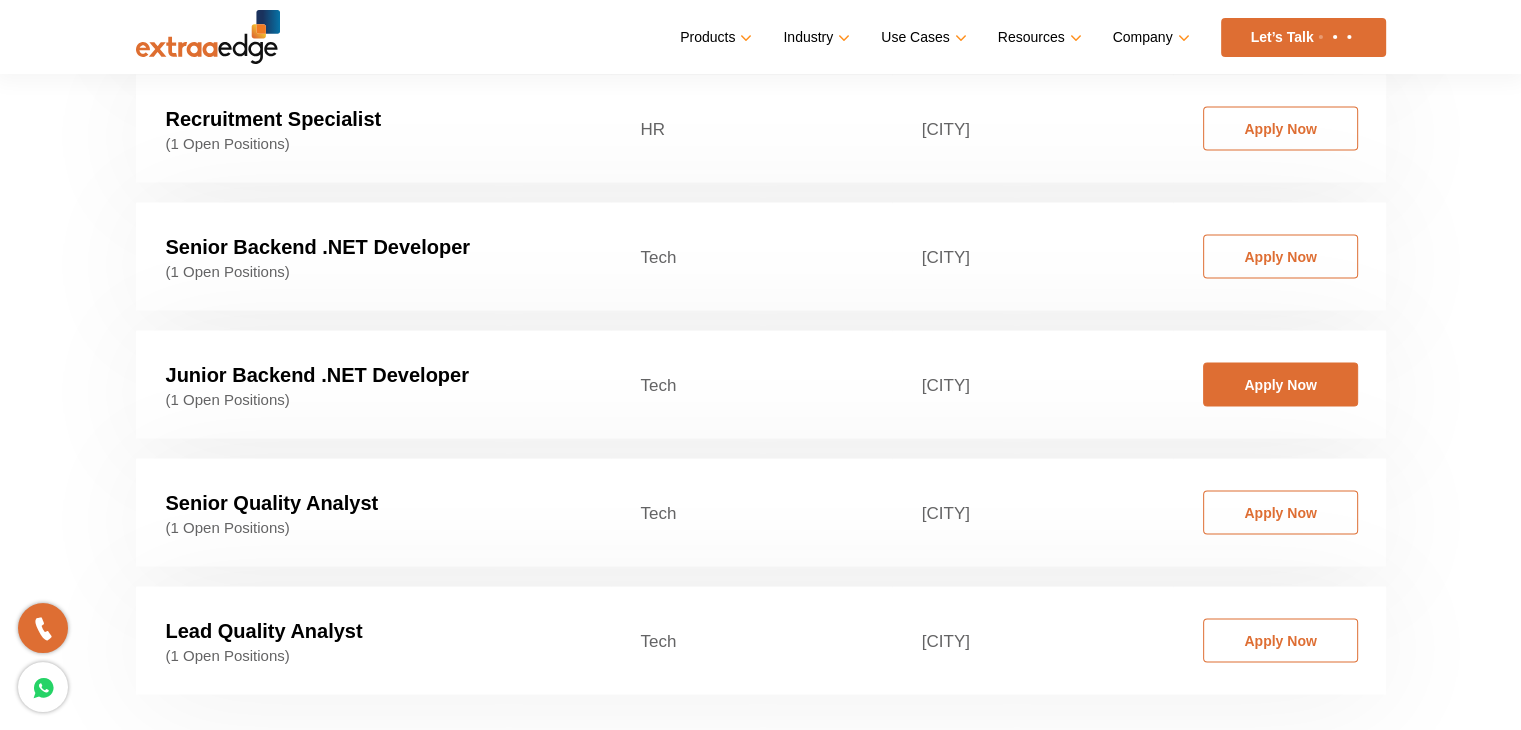 click on "Apply Now" at bounding box center [1280, 385] 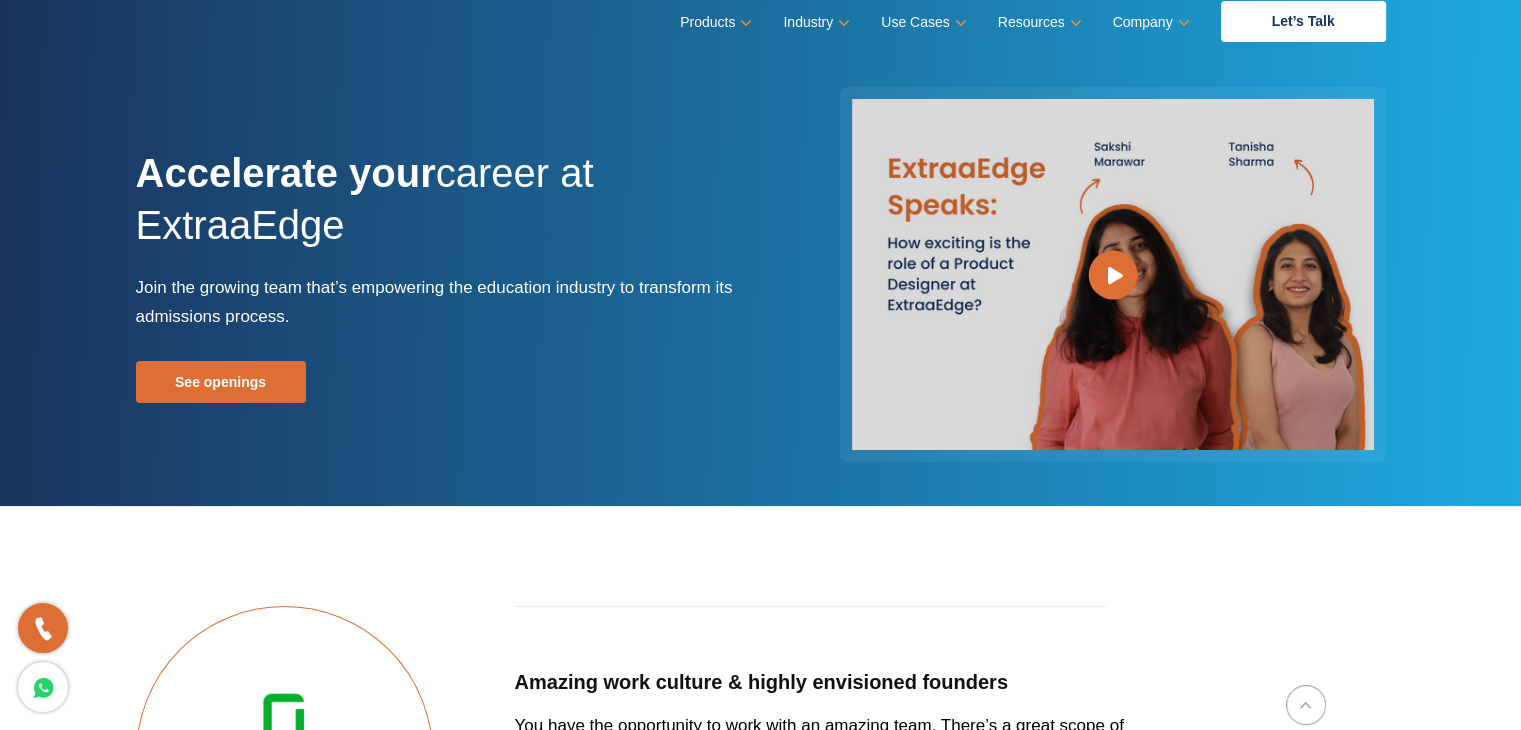 scroll, scrollTop: 0, scrollLeft: 0, axis: both 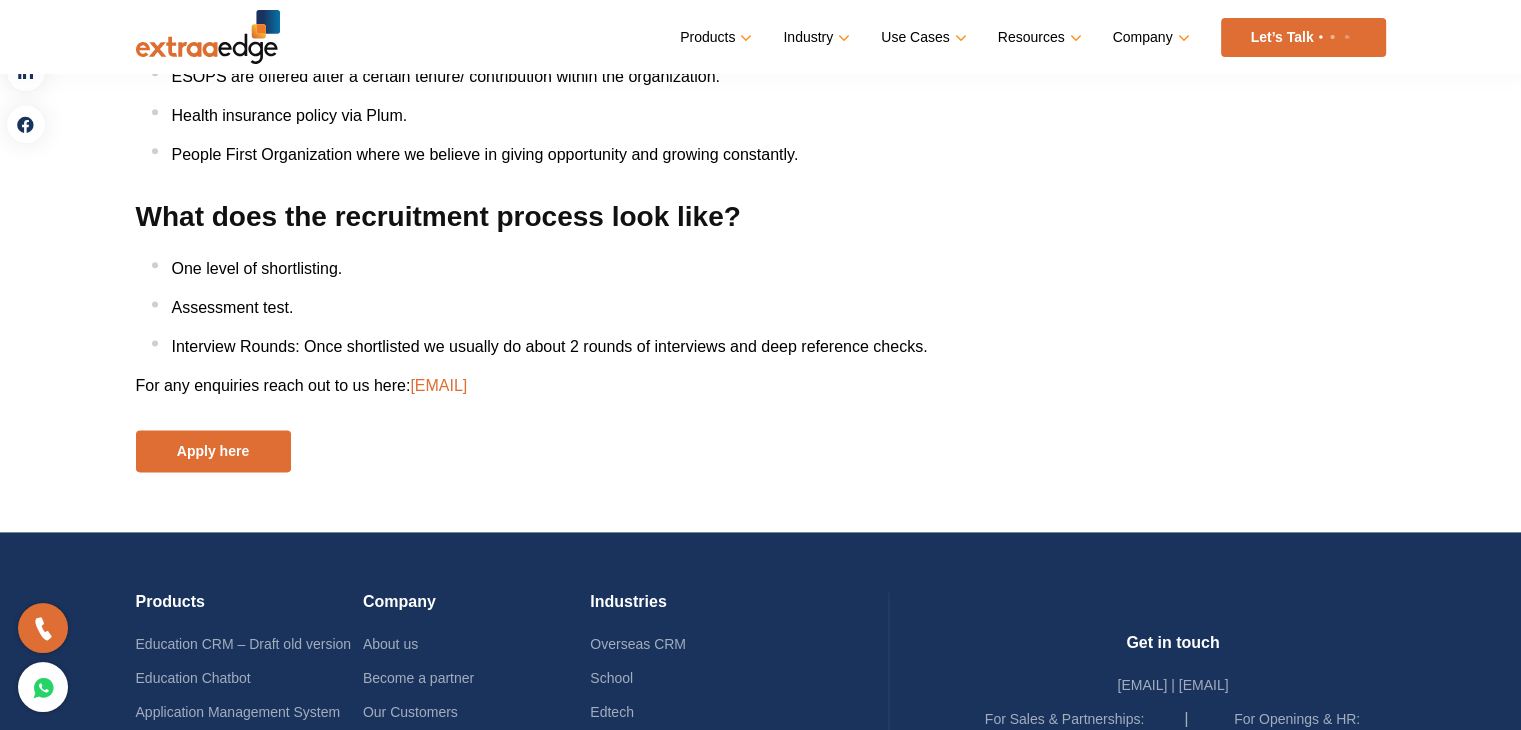 drag, startPoint x: 568, startPoint y: 393, endPoint x: 416, endPoint y: 390, distance: 152.0296 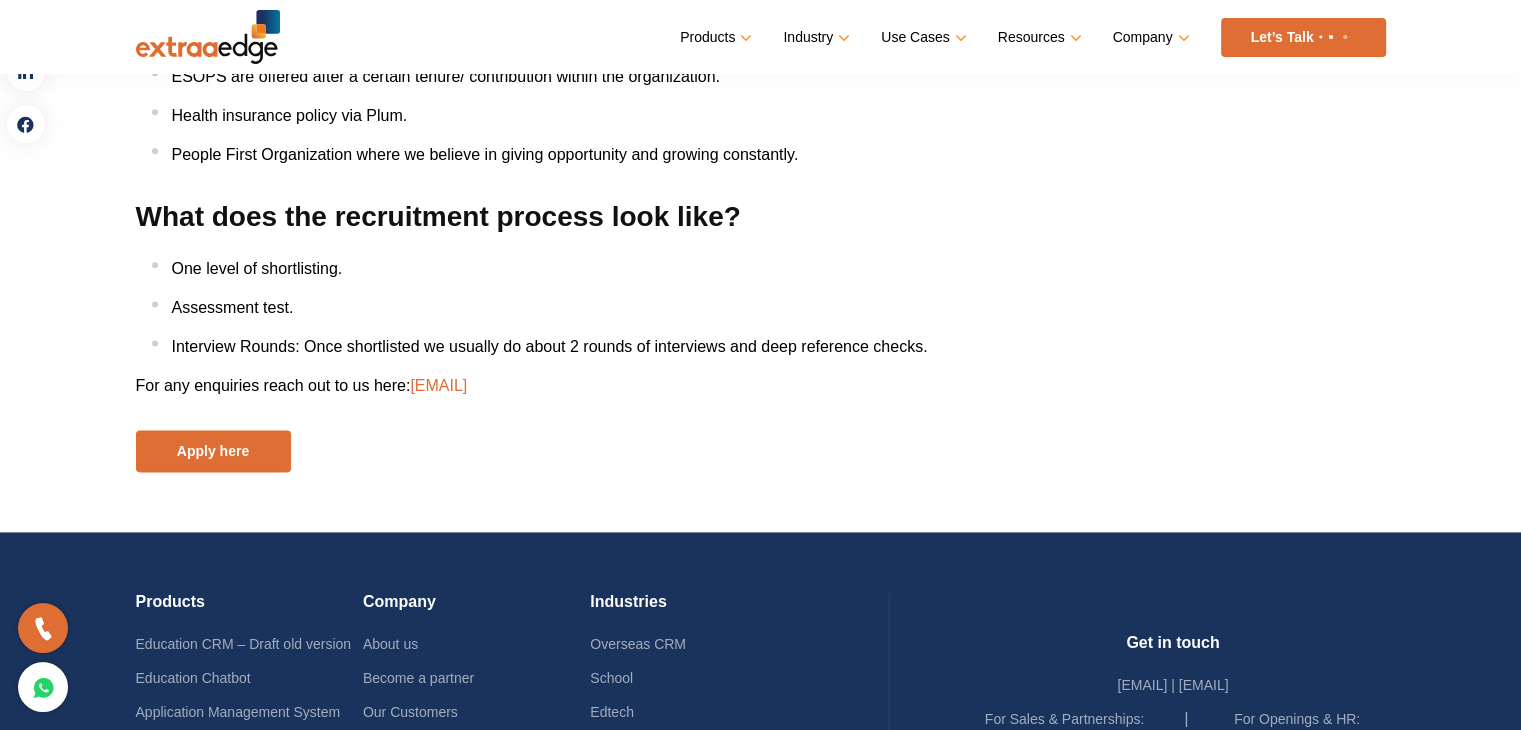 click on "For any enquiries reach out to us here:  [EMAIL]" at bounding box center (761, 385) 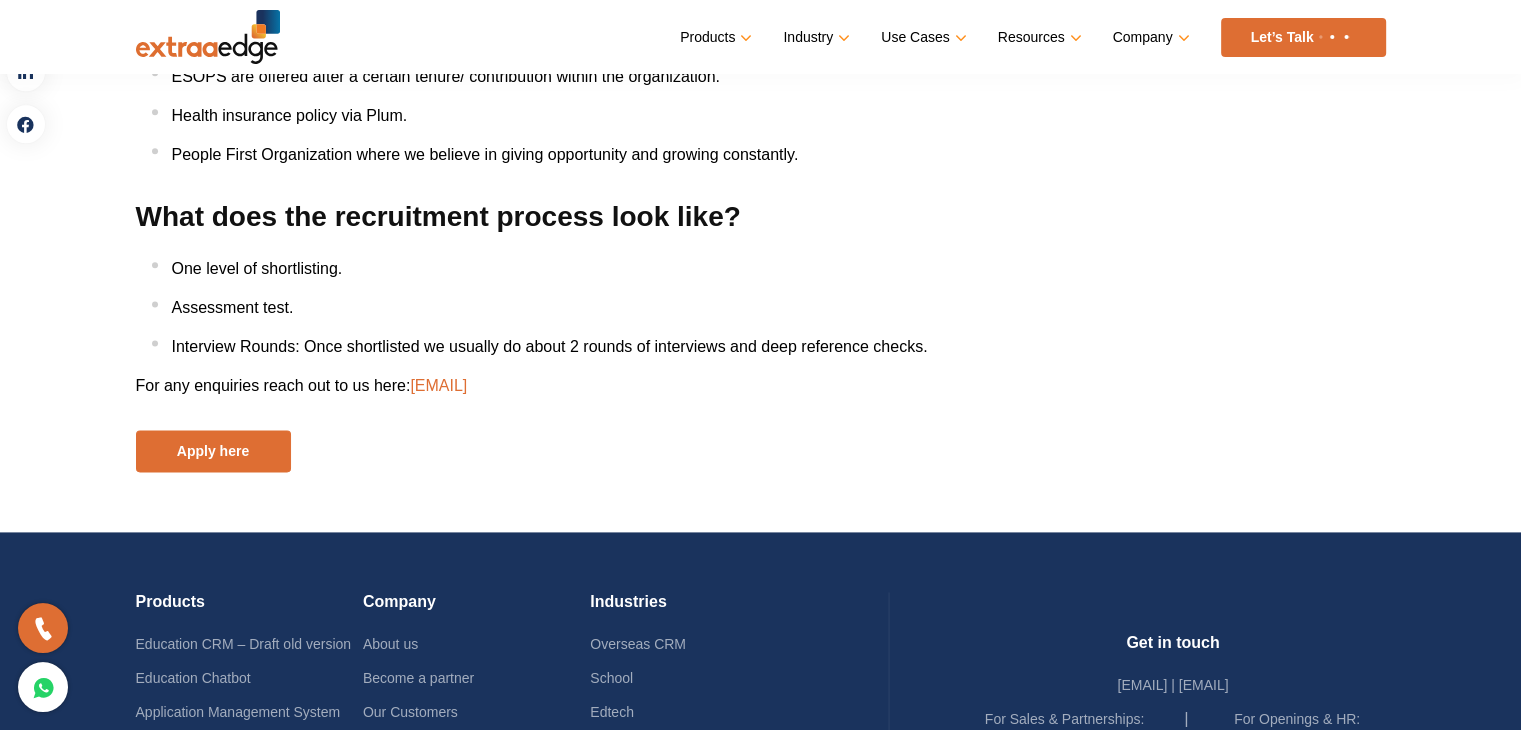 copy on "[EMAIL]" 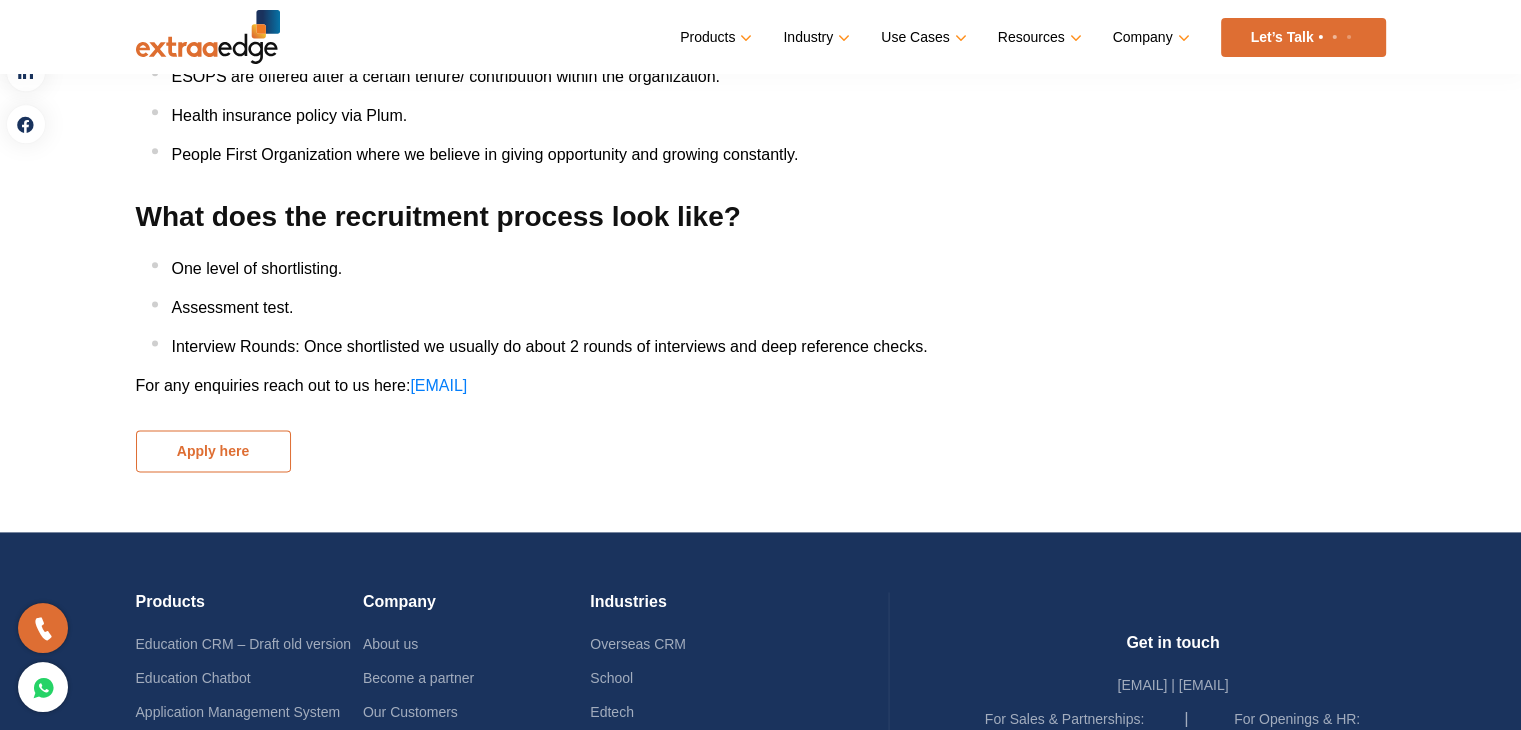 click on "Apply here" at bounding box center (213, 451) 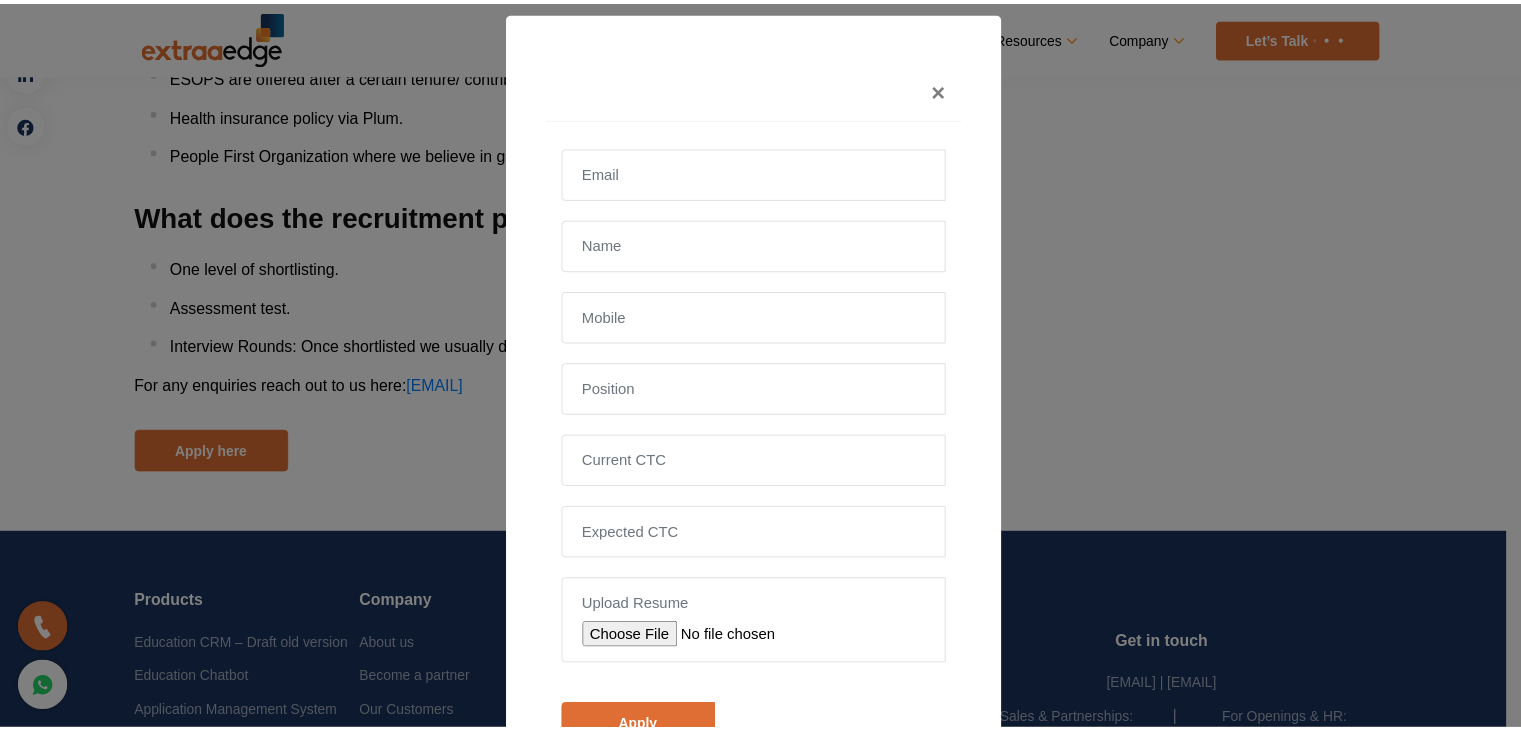 scroll, scrollTop: 0, scrollLeft: 0, axis: both 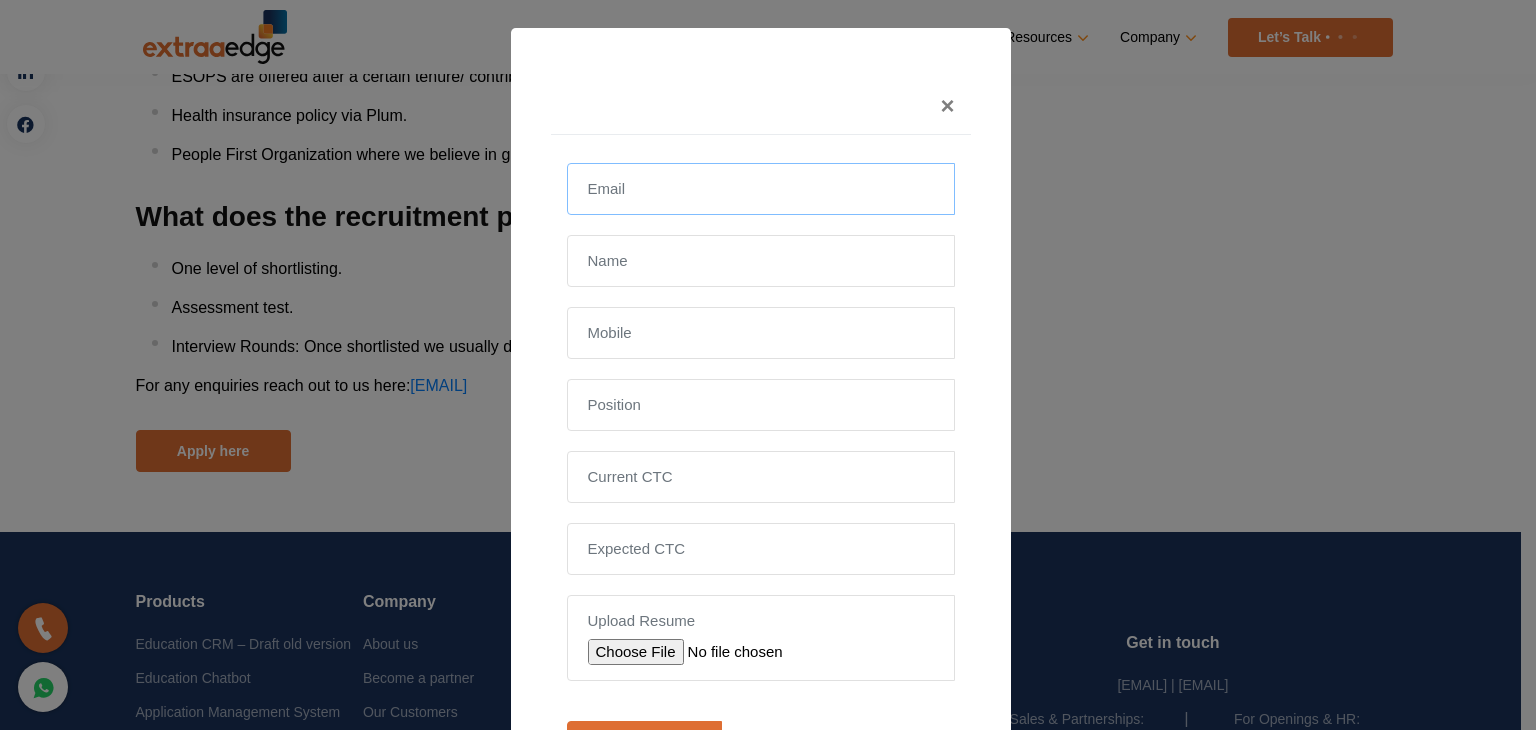 click at bounding box center [761, 189] 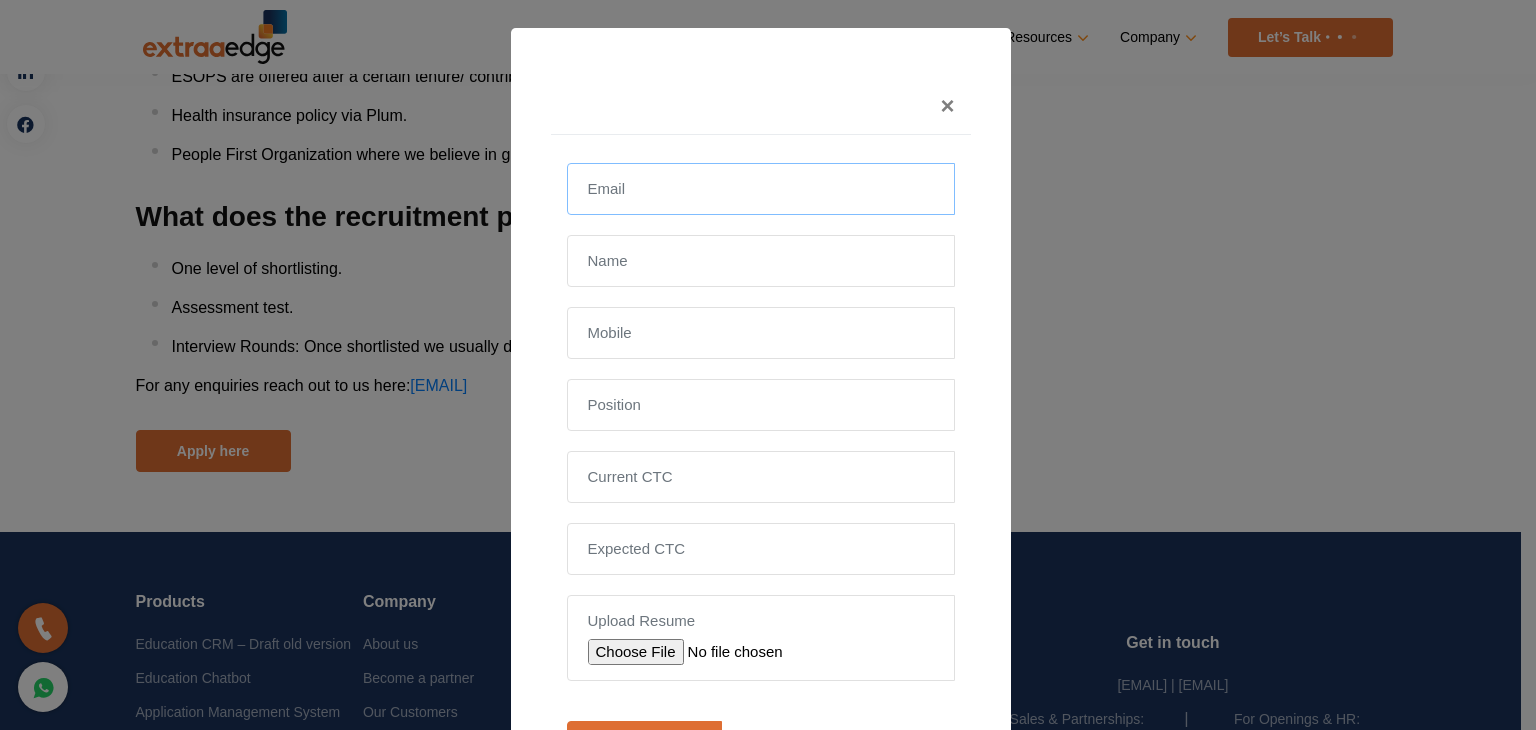 type on "jondhalemayu1234@gmail.com" 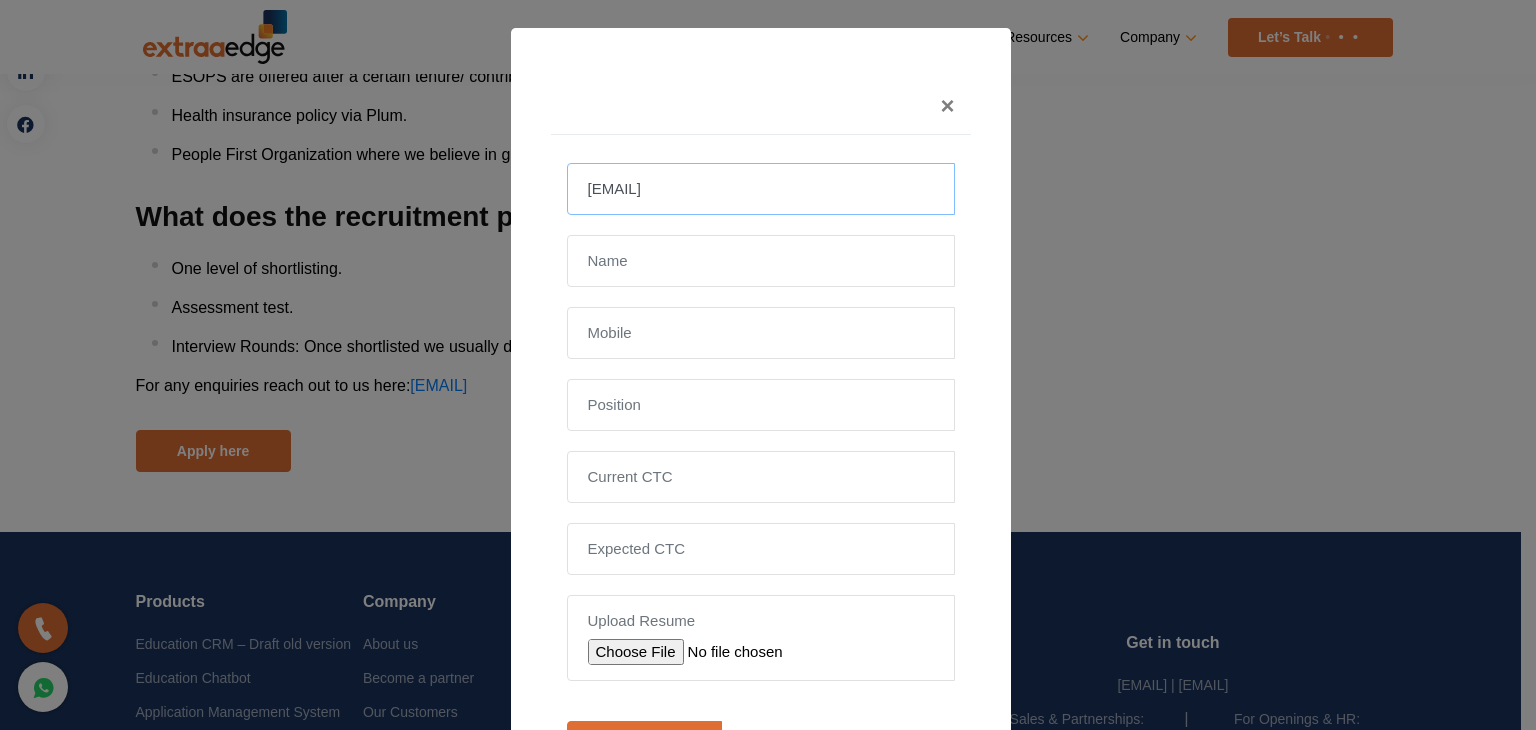 type on "Mayur Hansraj Jondhale" 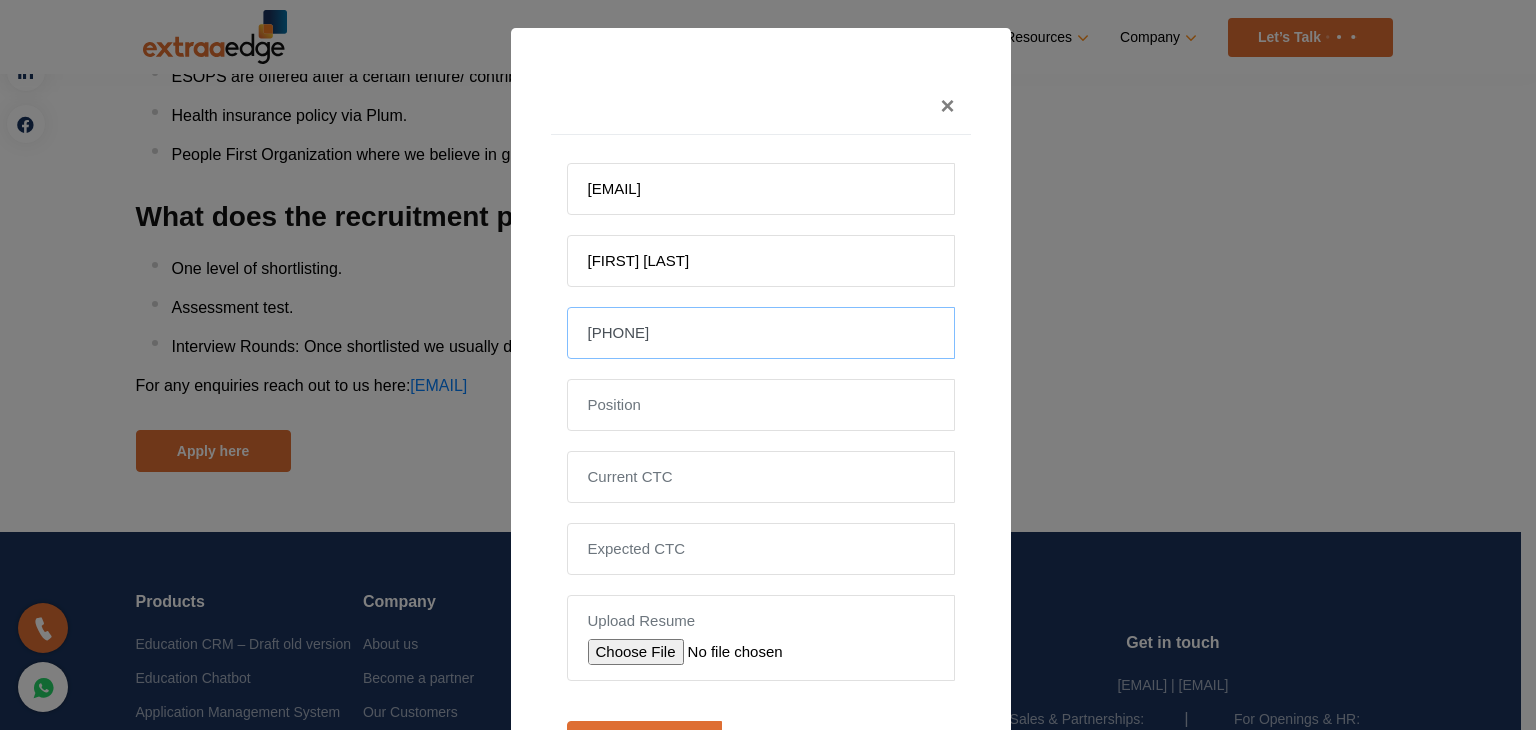 drag, startPoint x: 611, startPoint y: 330, endPoint x: 519, endPoint y: 325, distance: 92.13577 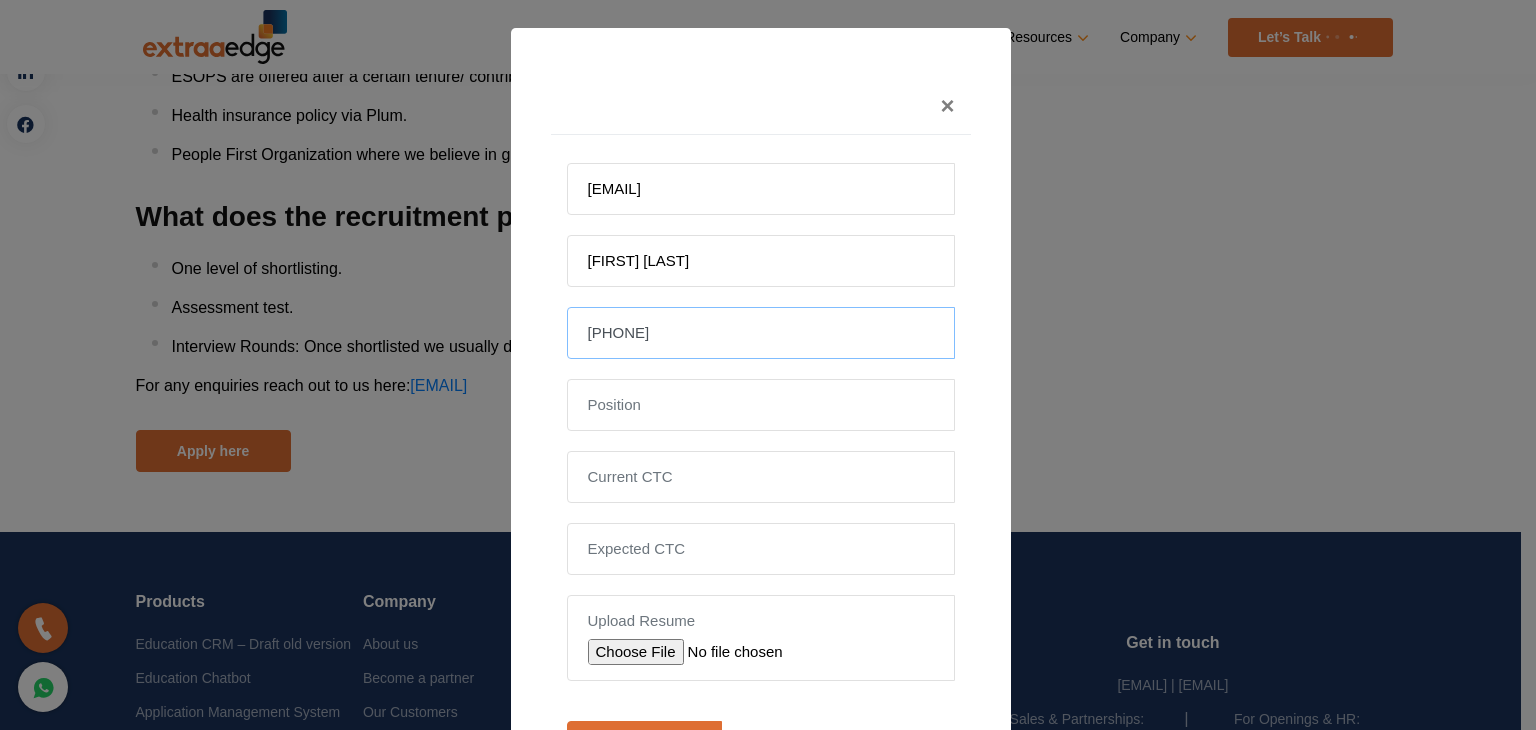 click on "×
jondhalemayu1234@gmail.com
Mayur Hansraj Jondhale
+91919146315737
Upload Resume
Junior Backend .NET Developer
Apply
Close" at bounding box center (761, 428) 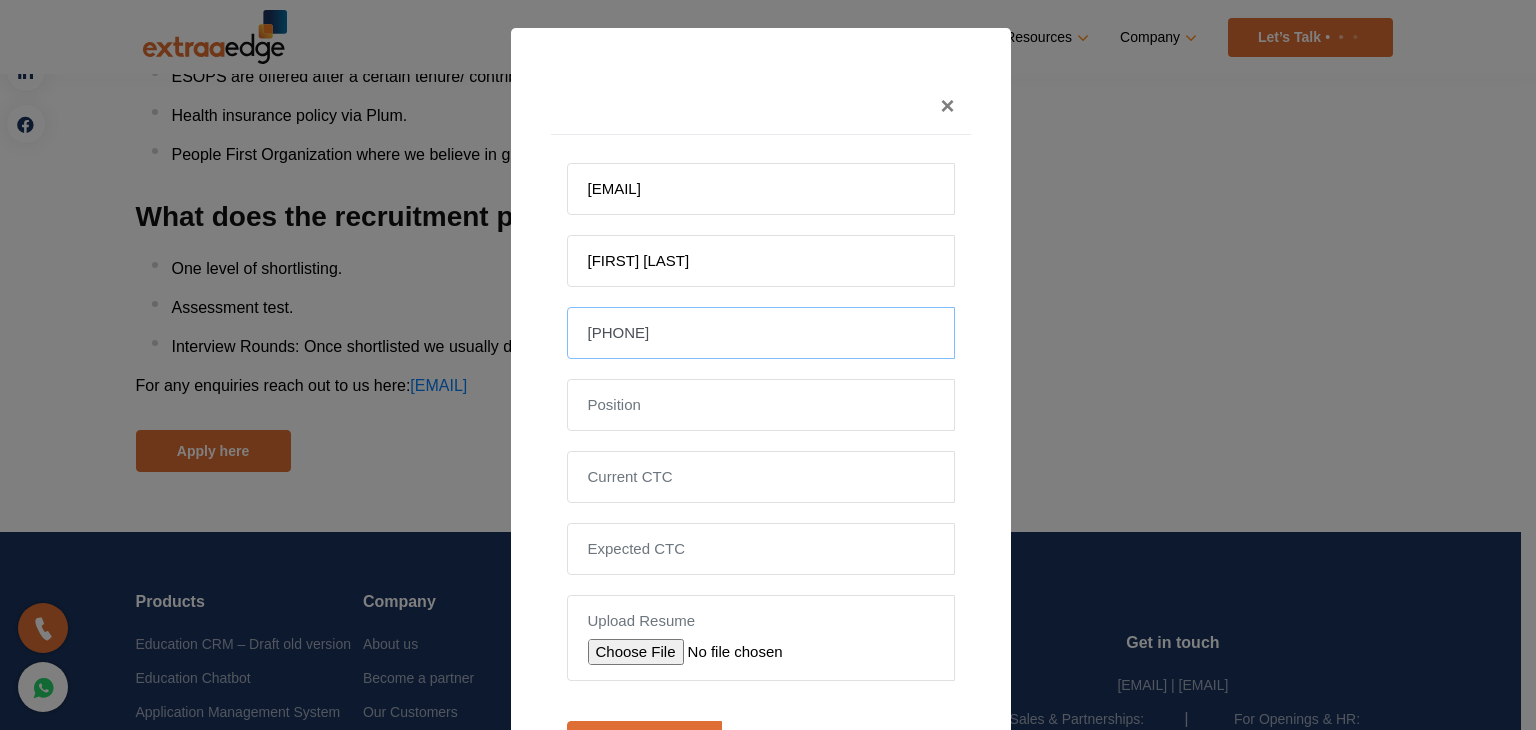 type on "9146315737" 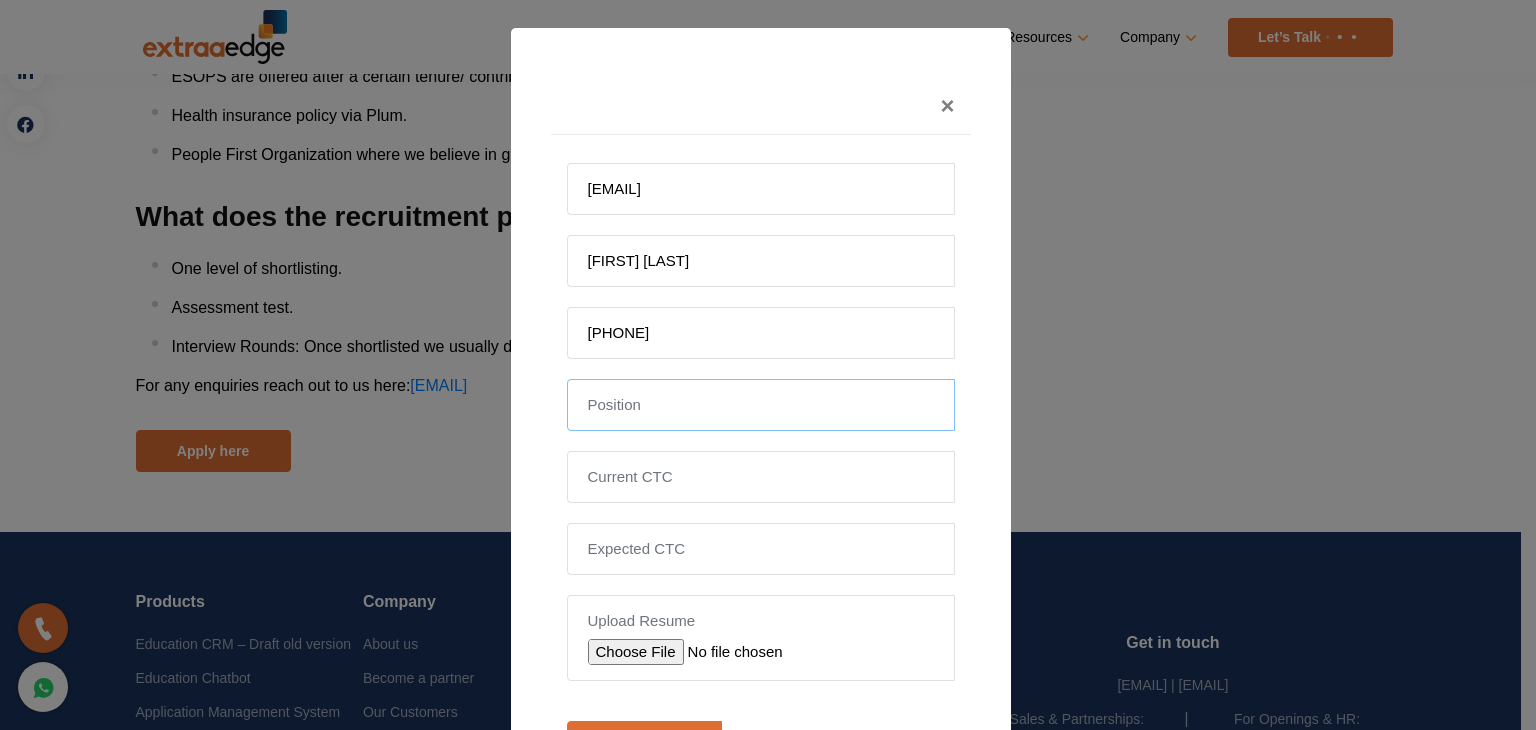 click at bounding box center [761, 405] 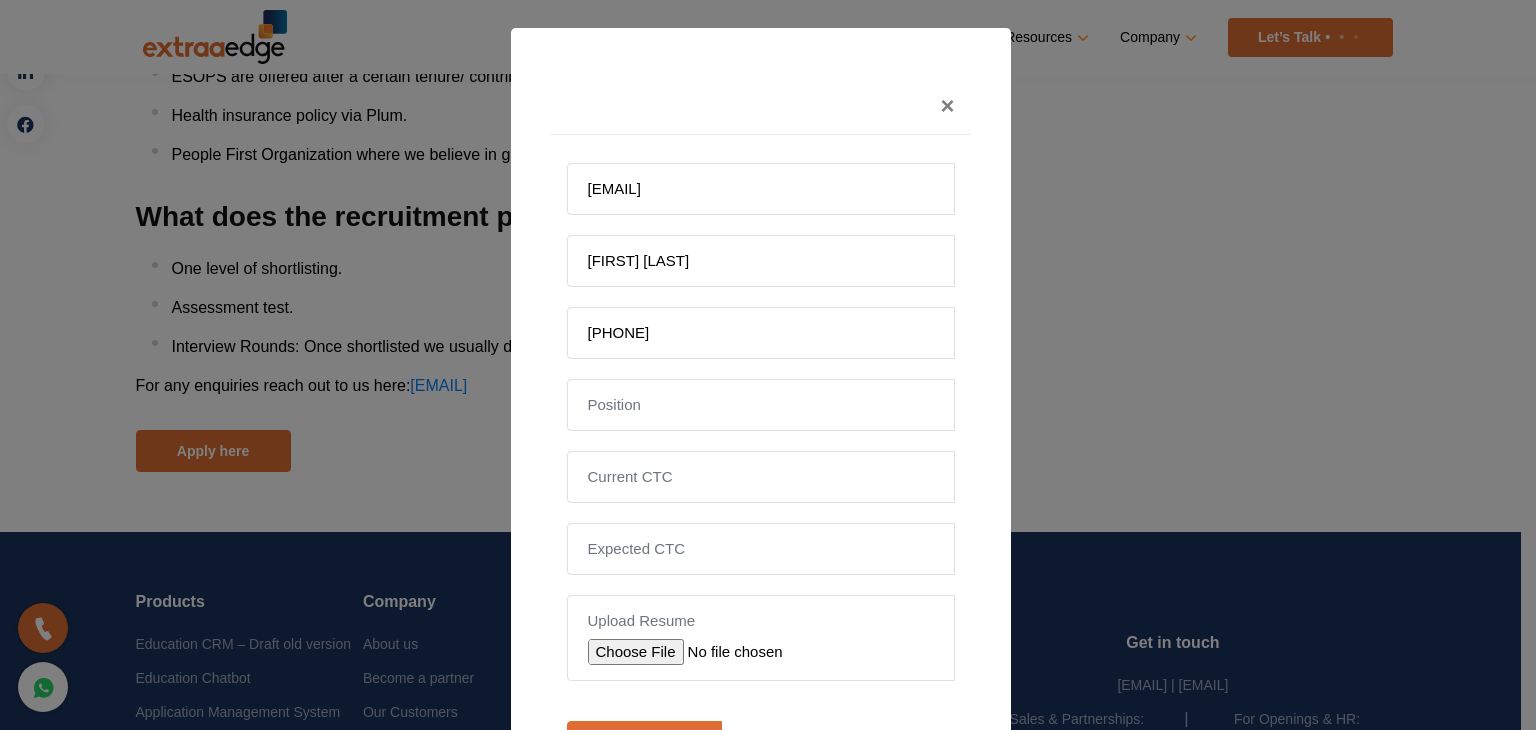 click on "×
jondhalemayu1234@gmail.com
Mayur Hansraj Jondhale
9146315737
Upload Resume
Junior Backend .NET Developer
Apply
Close" at bounding box center [768, 365] 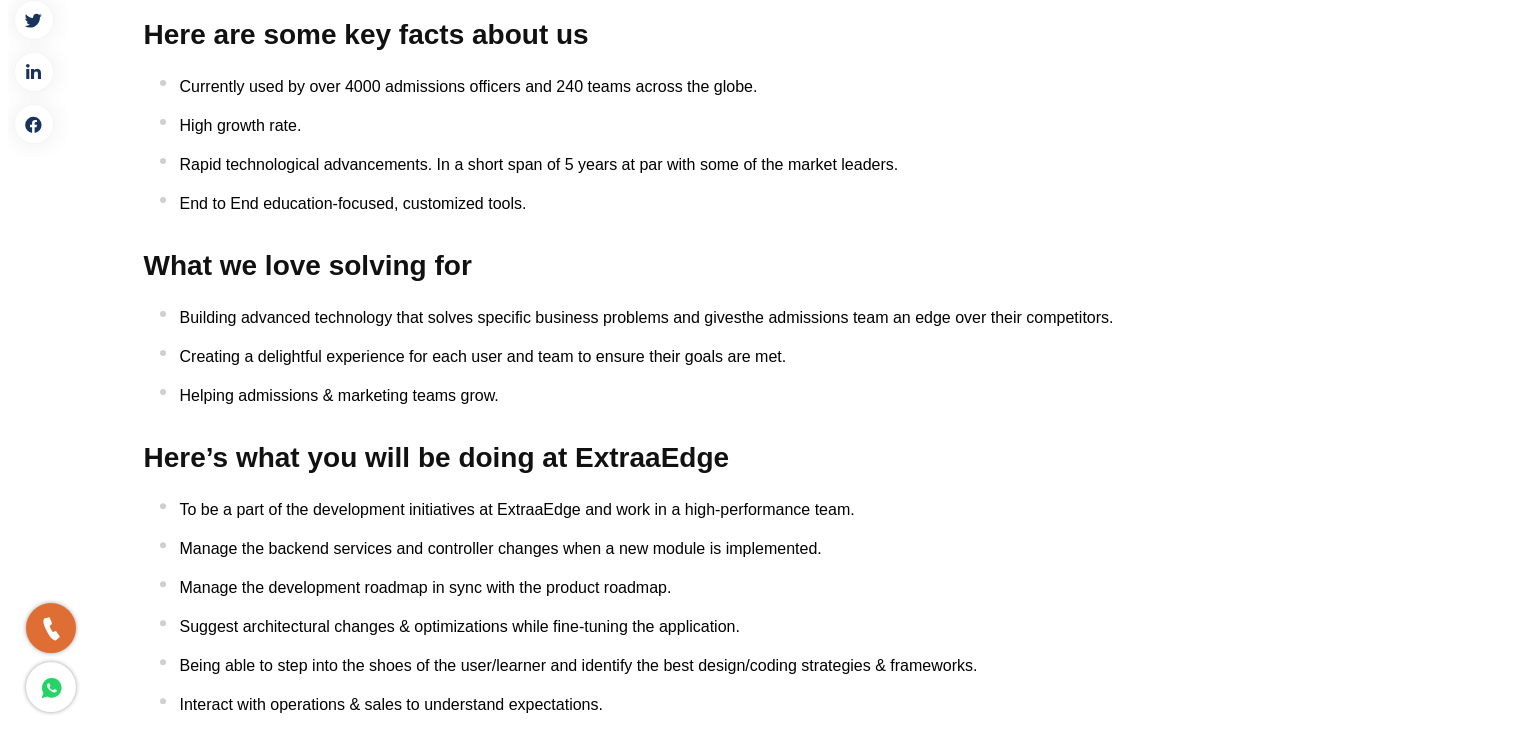 scroll, scrollTop: 0, scrollLeft: 0, axis: both 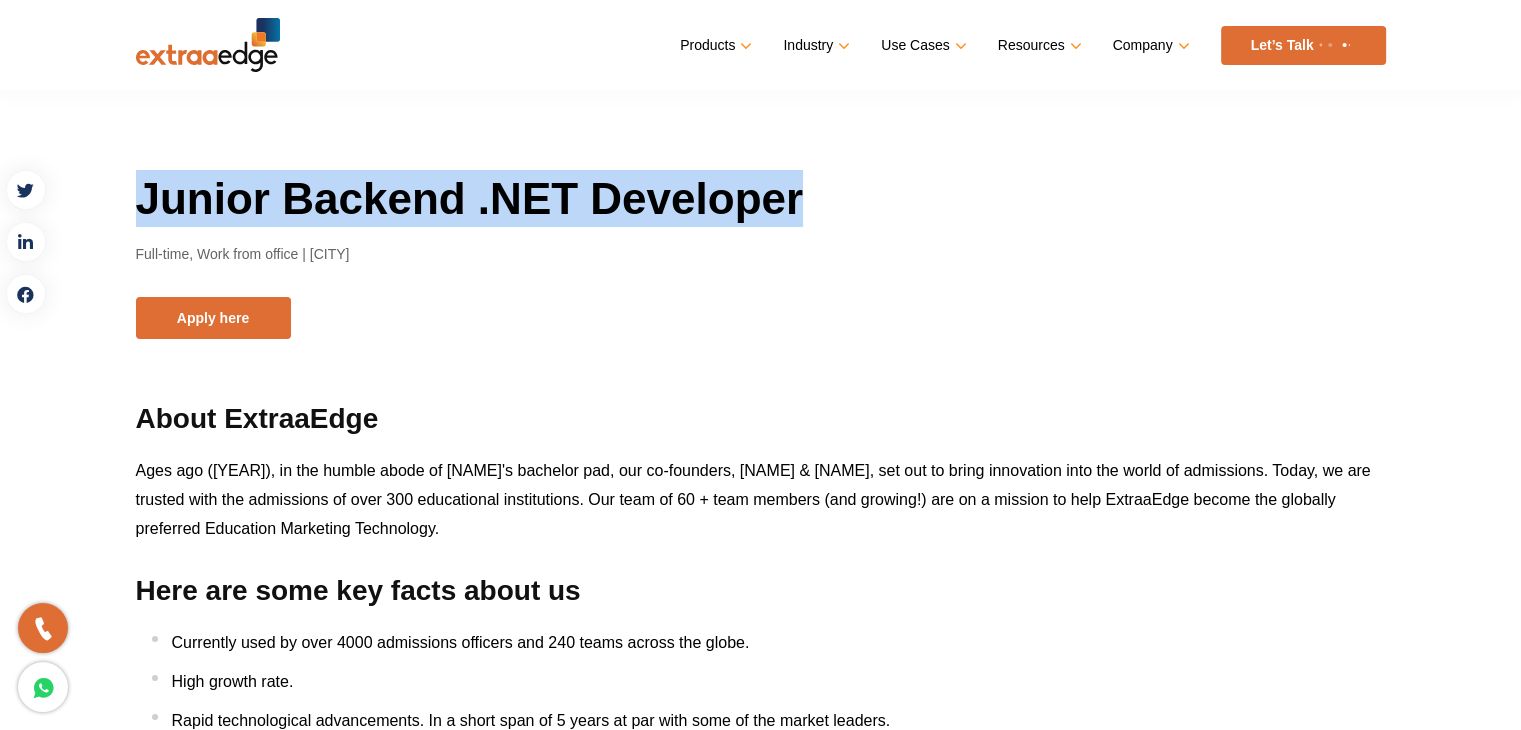 drag, startPoint x: 664, startPoint y: 209, endPoint x: 138, endPoint y: 186, distance: 526.5026 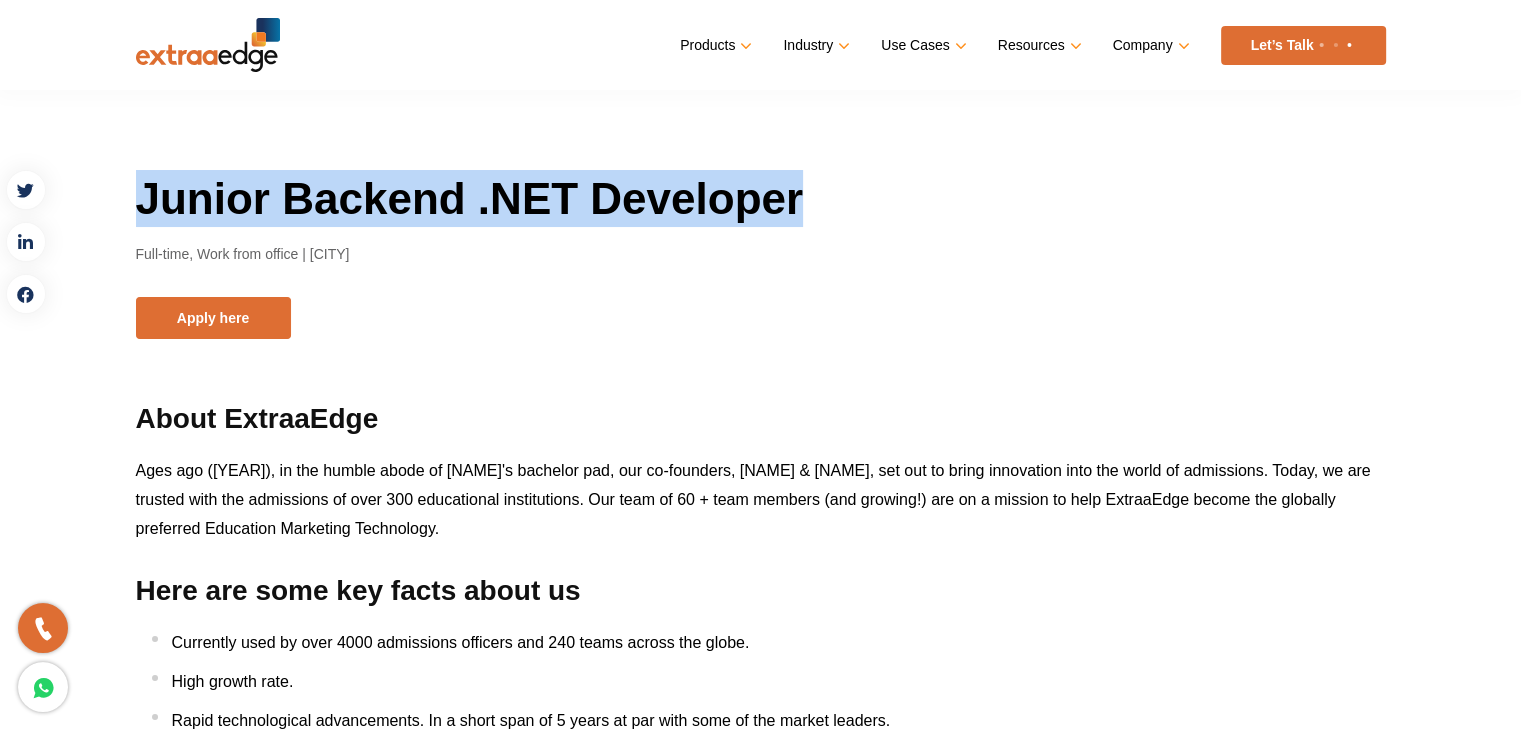 click on "Junior Backend .NET Developer" at bounding box center [761, 198] 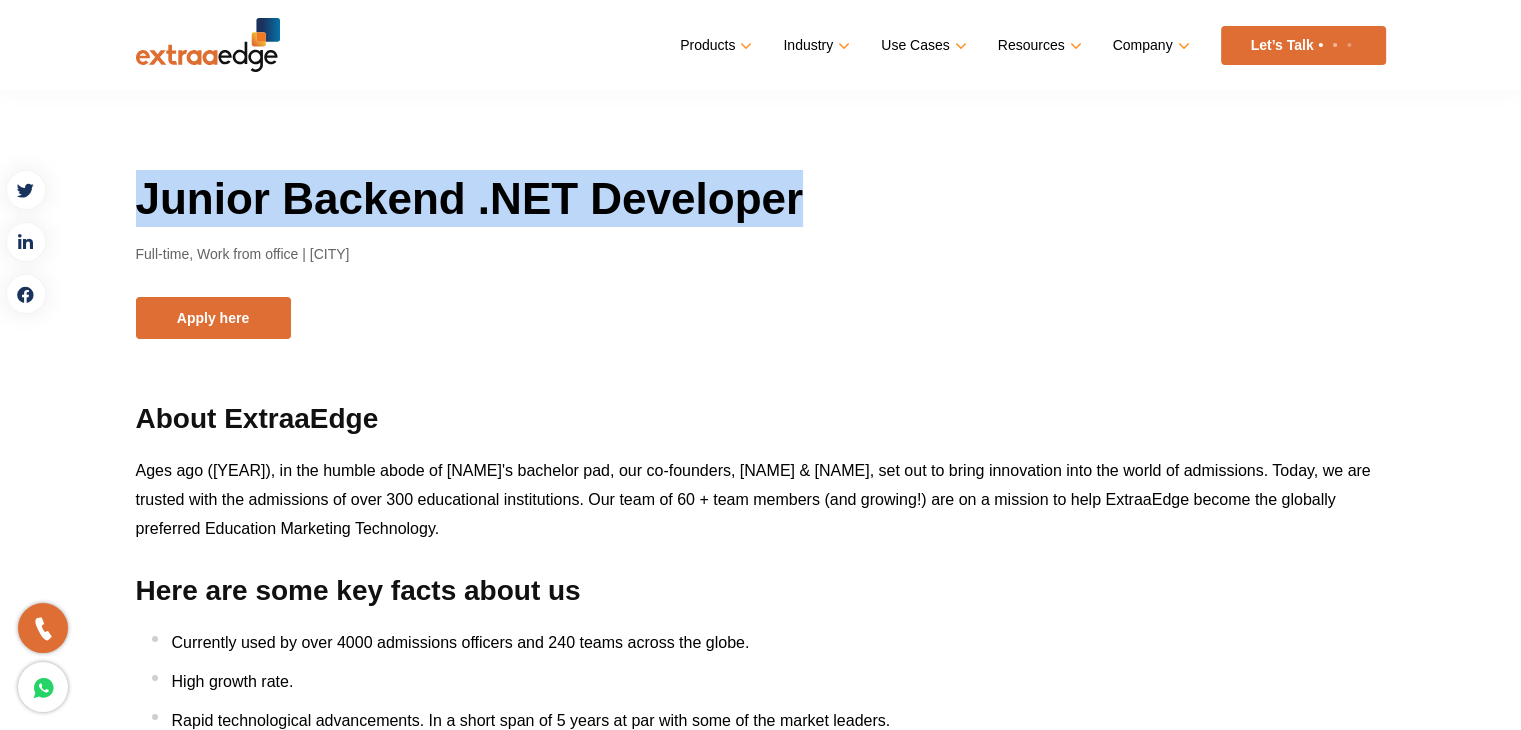 copy on "Junior Backend .NET Developer" 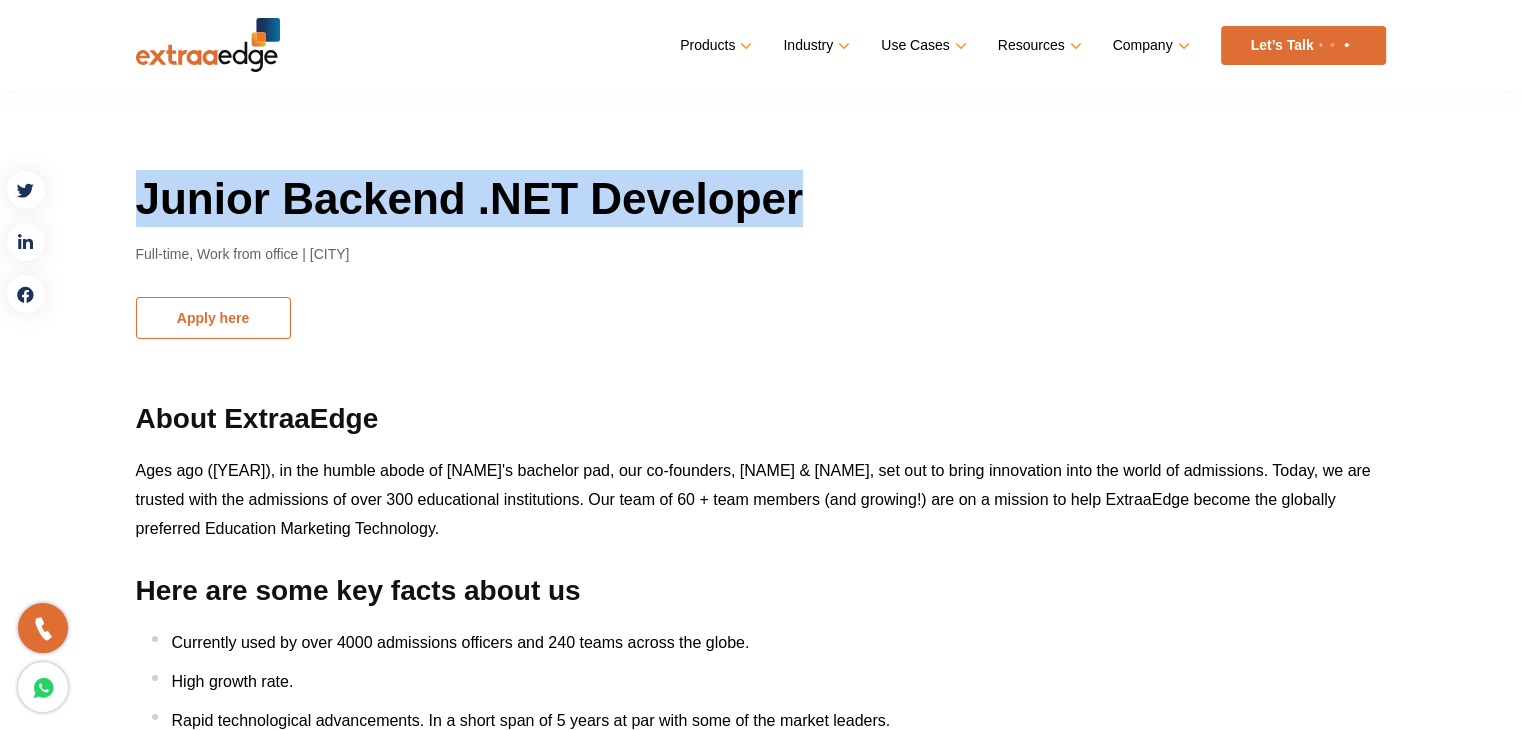click on "Apply here" at bounding box center [213, 318] 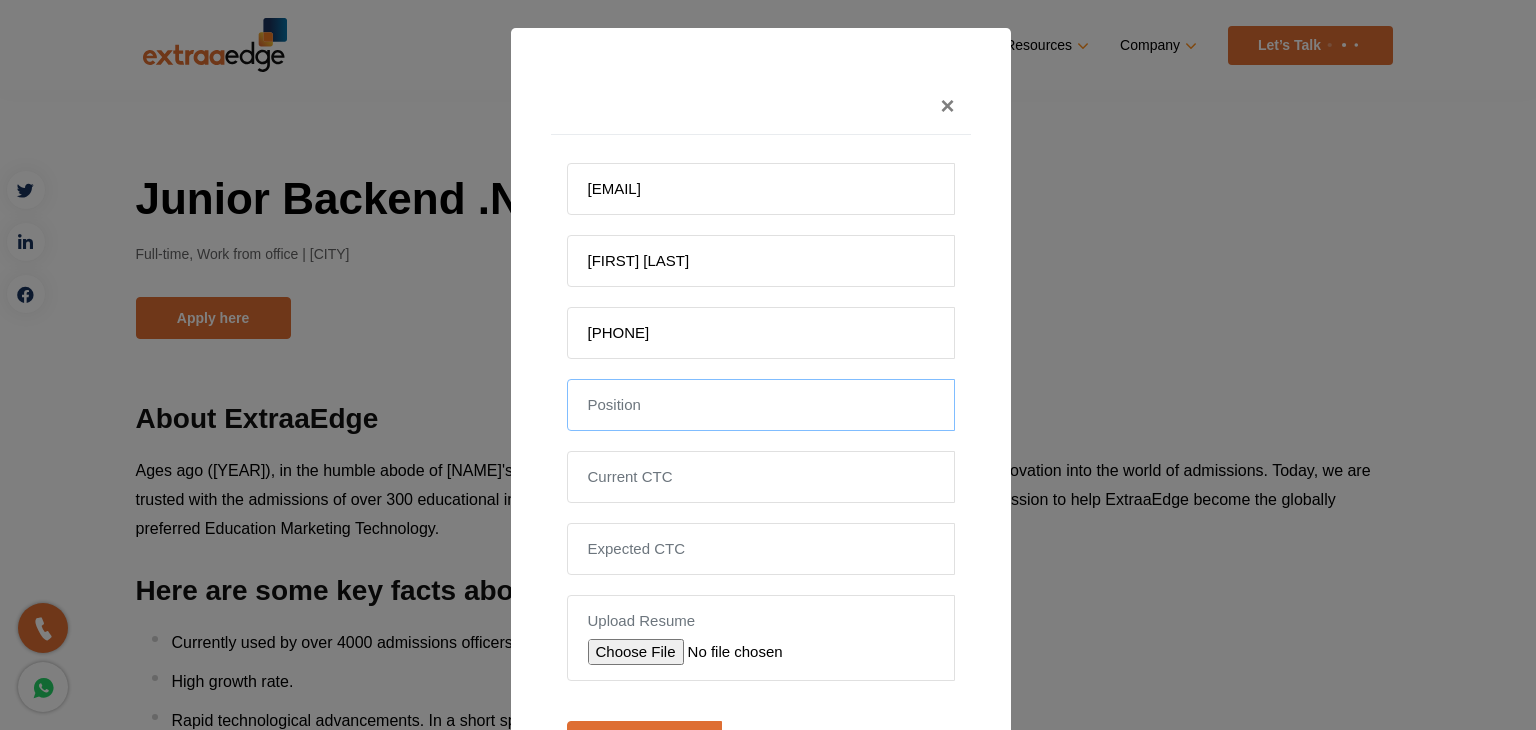 click at bounding box center [761, 405] 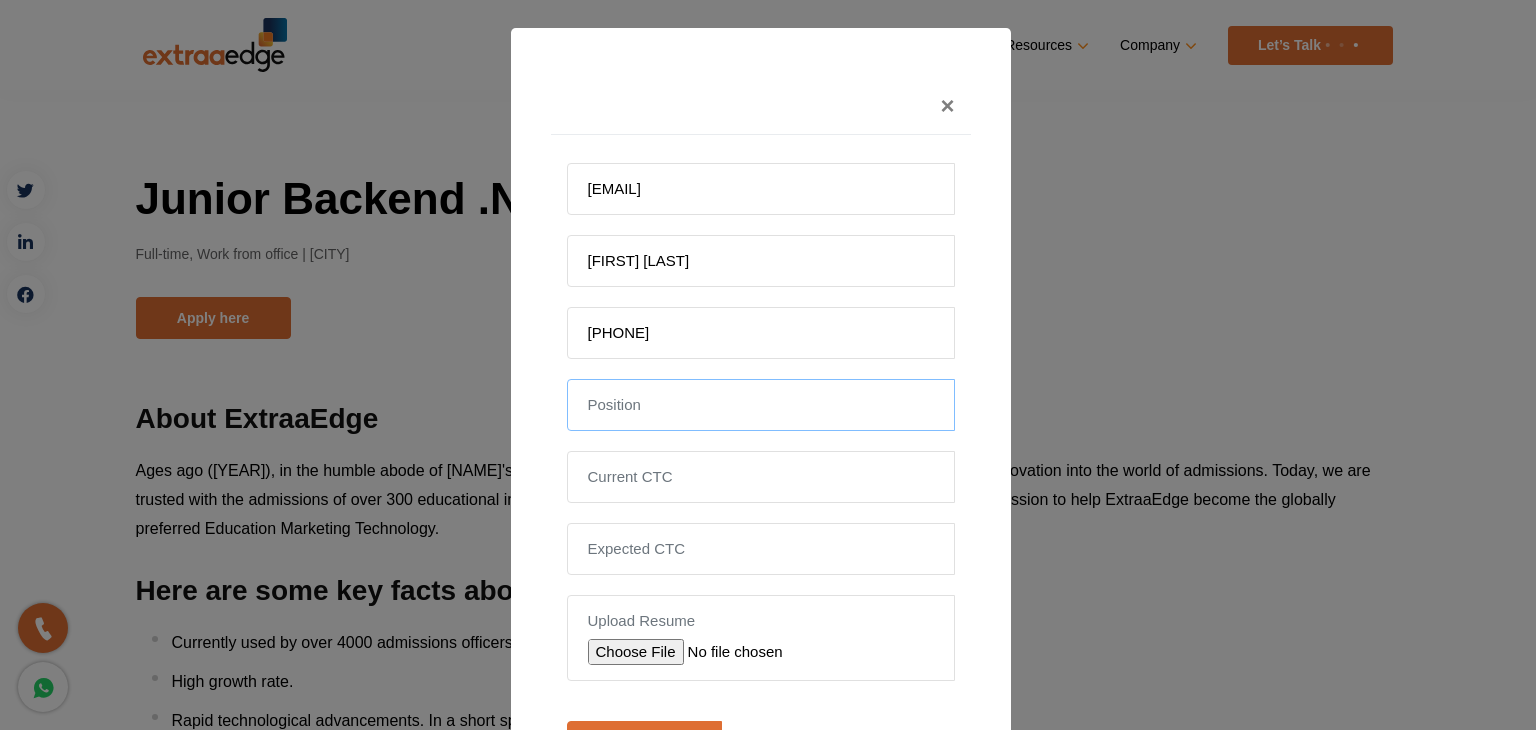 paste on "Junior Backend .NET Developer" 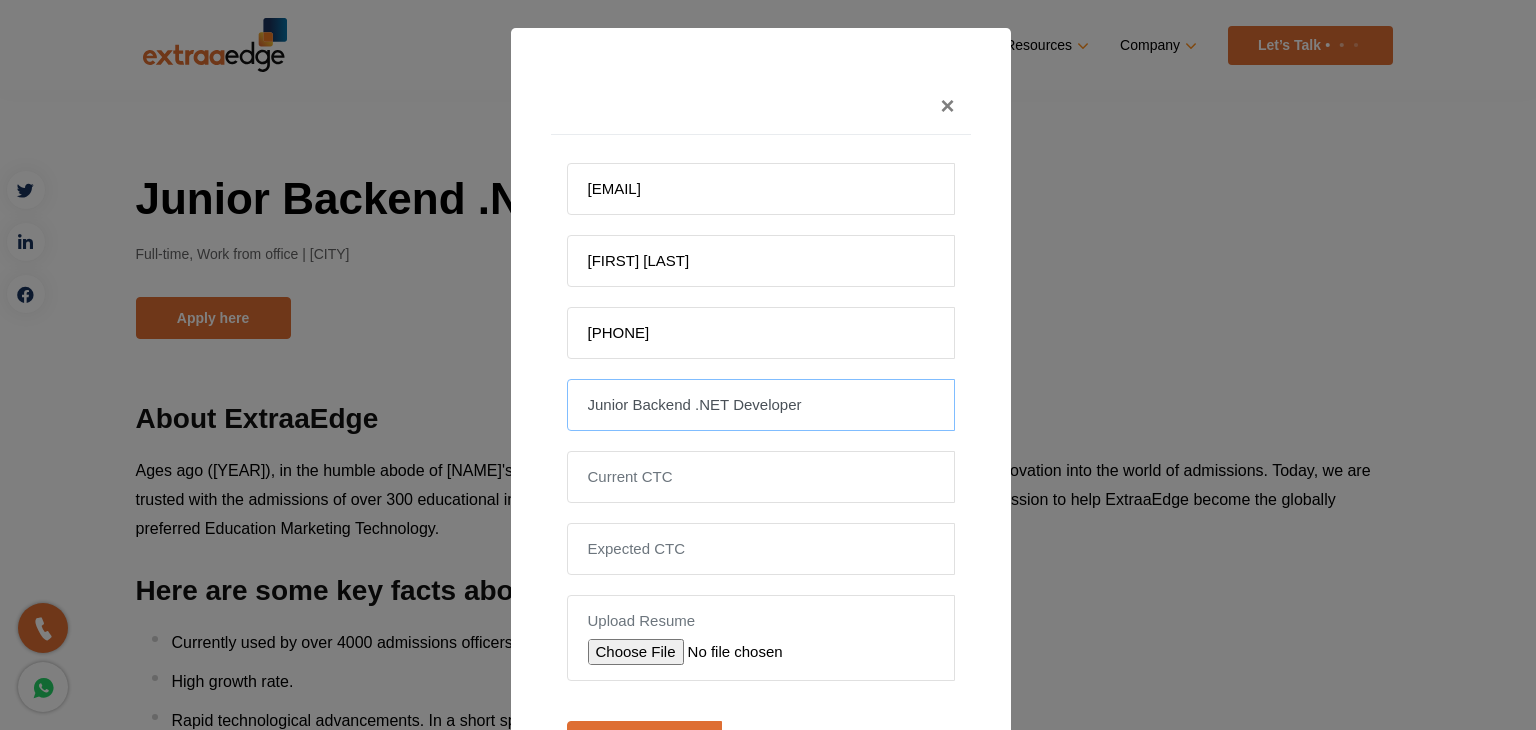 type on "Junior Backend .NET Developer" 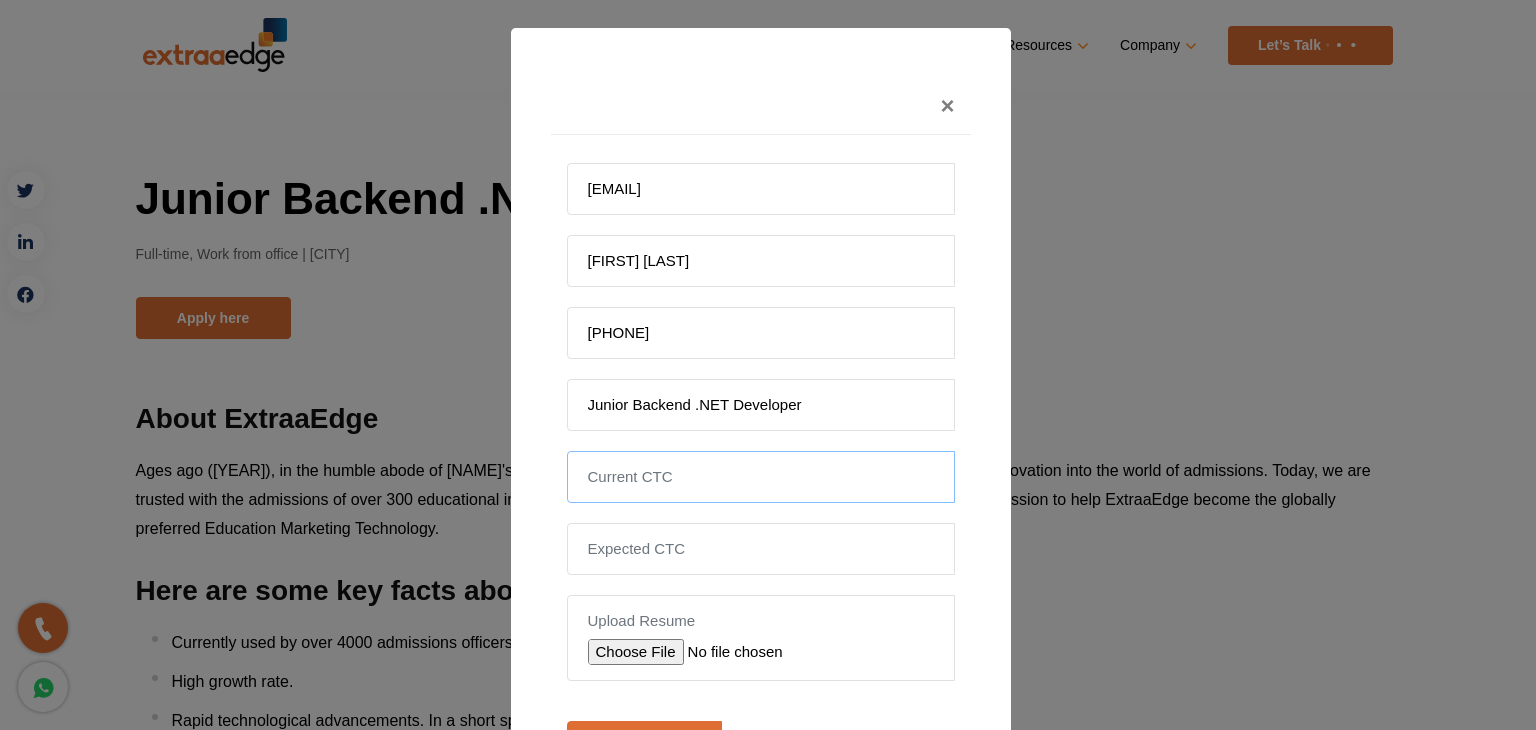 click at bounding box center (761, 477) 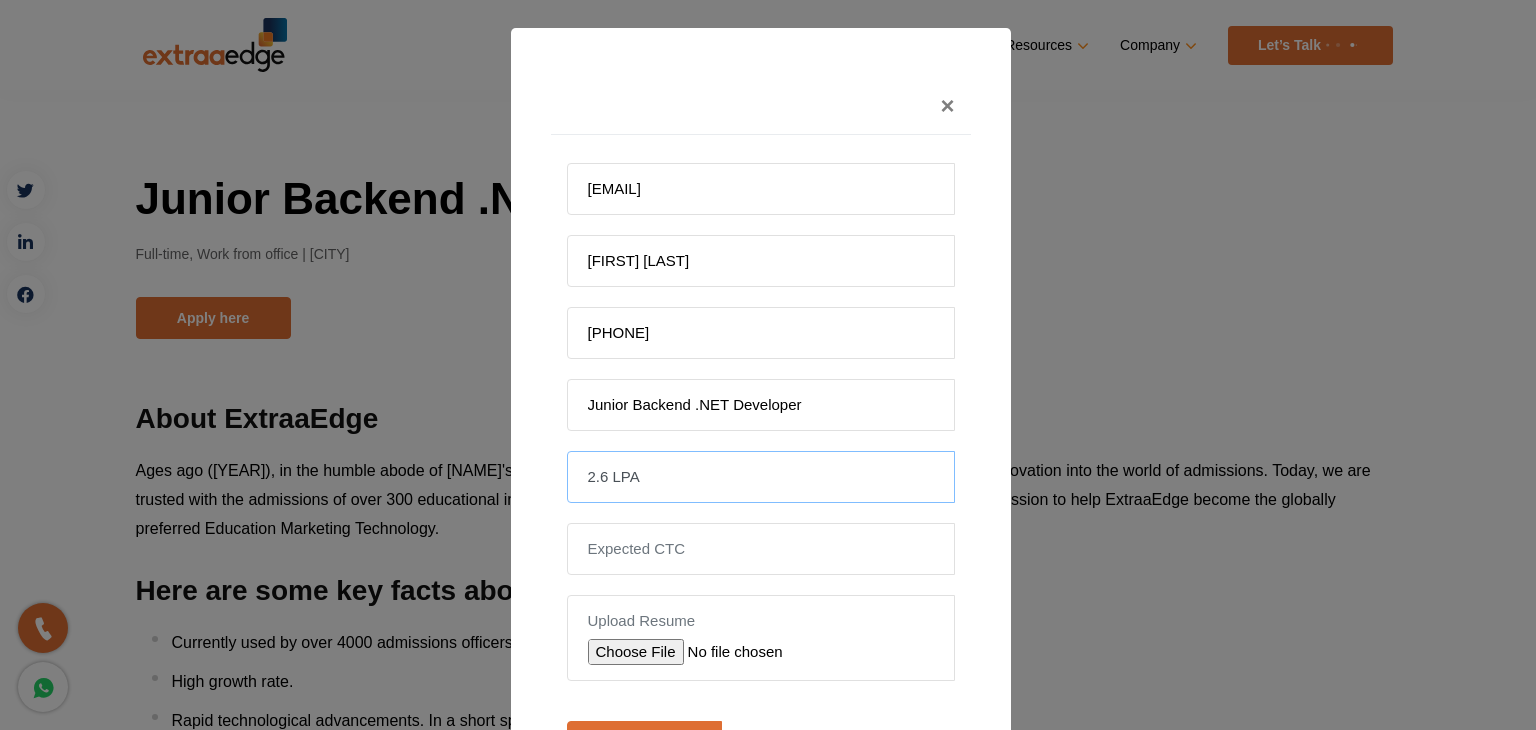 type on "2.6 LPA" 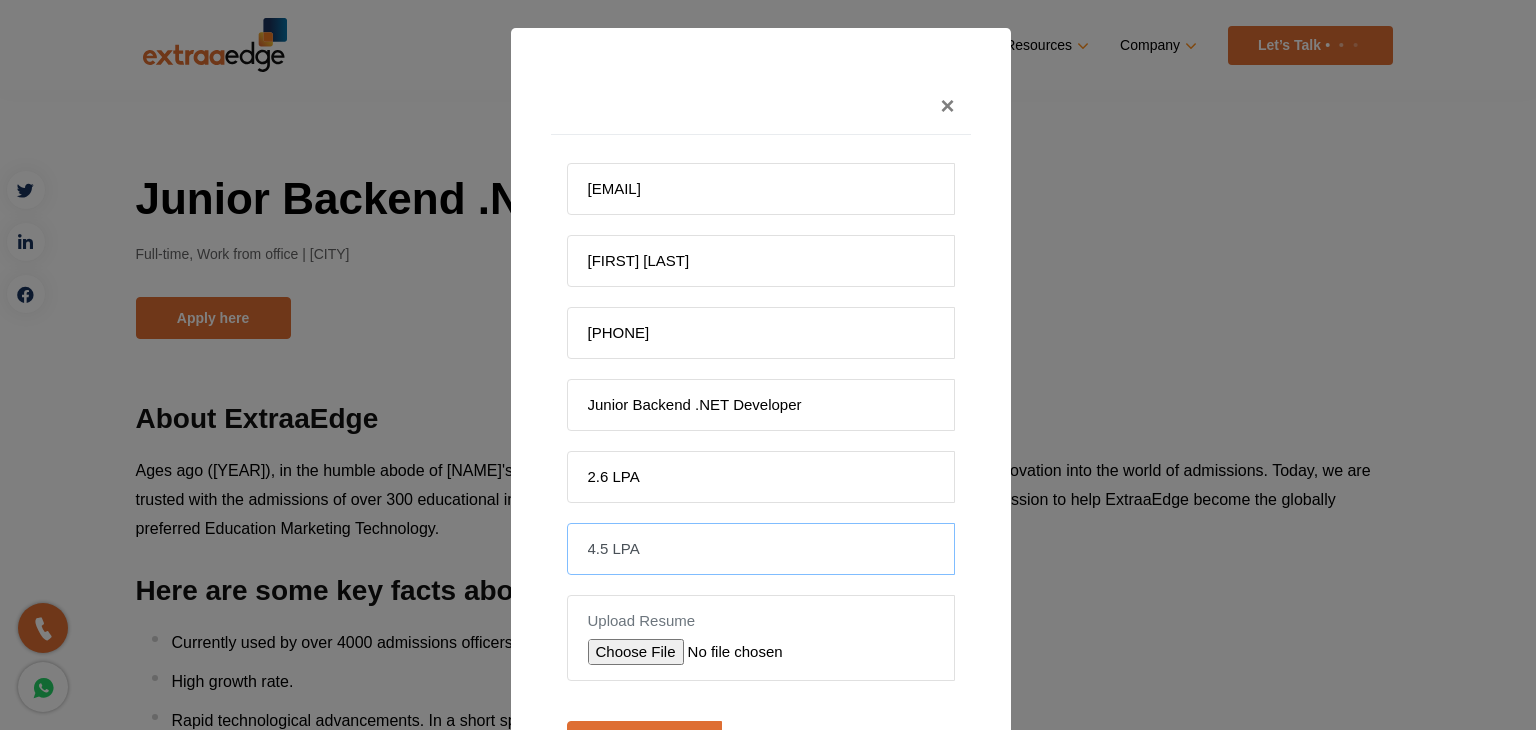 type on "4.5 LPA" 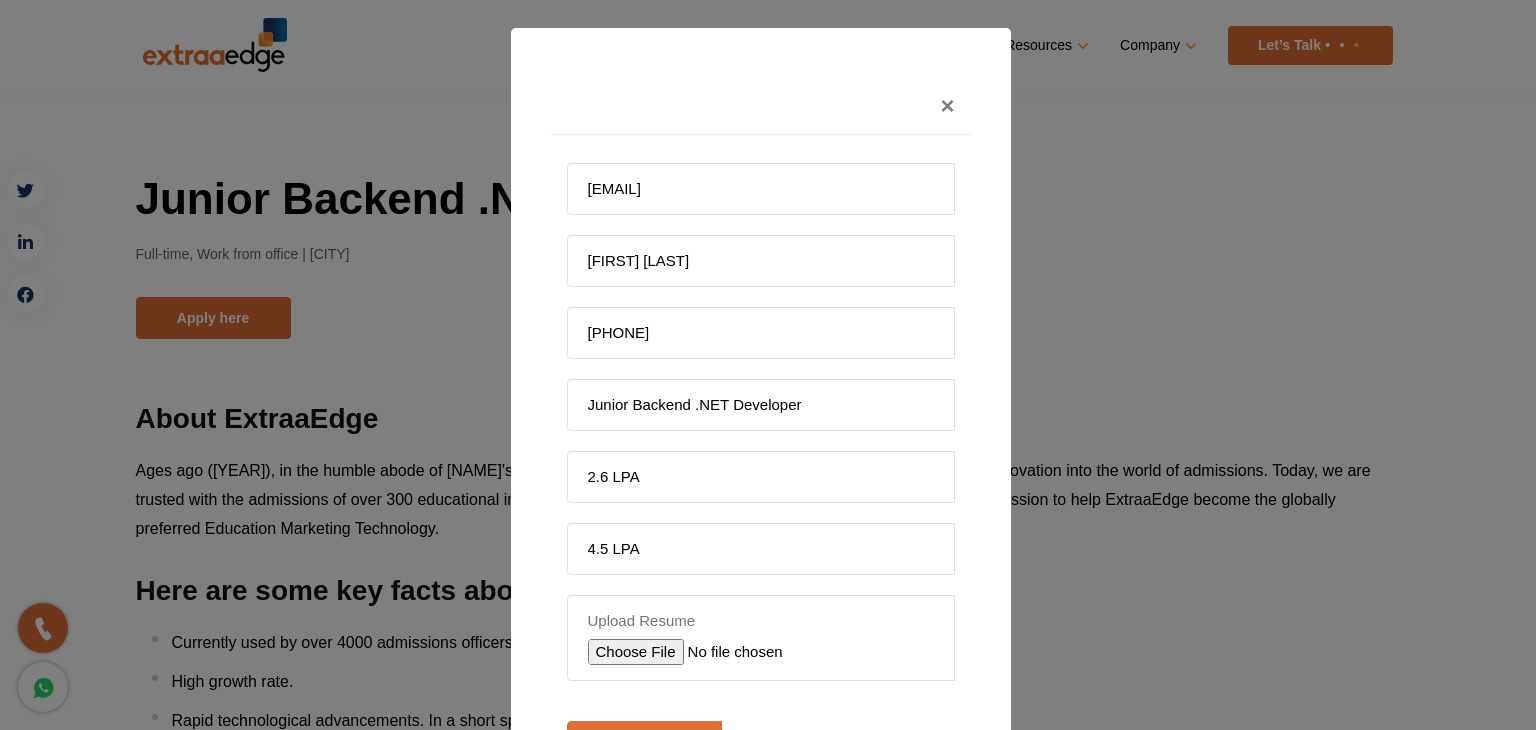 scroll, scrollTop: 123, scrollLeft: 0, axis: vertical 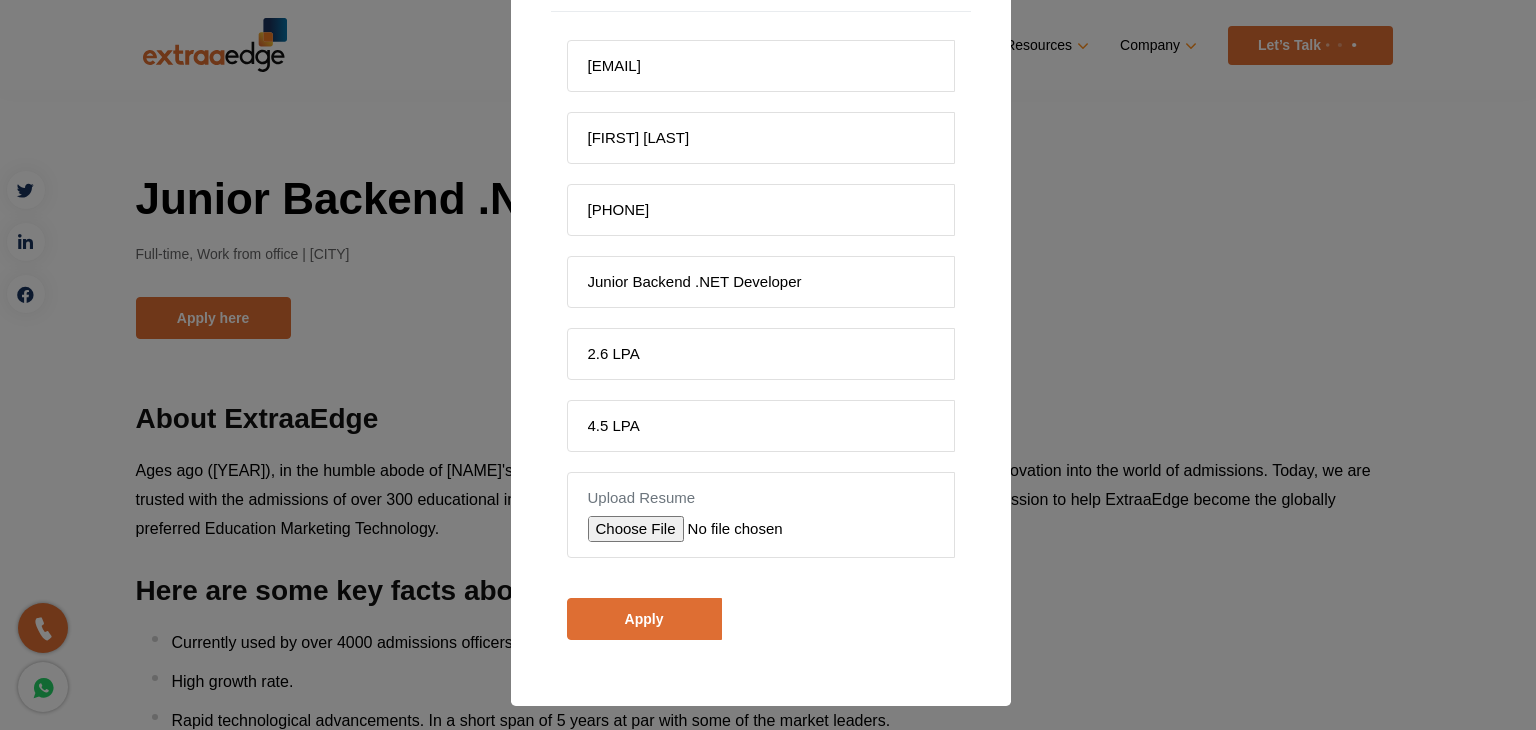 click at bounding box center (730, 529) 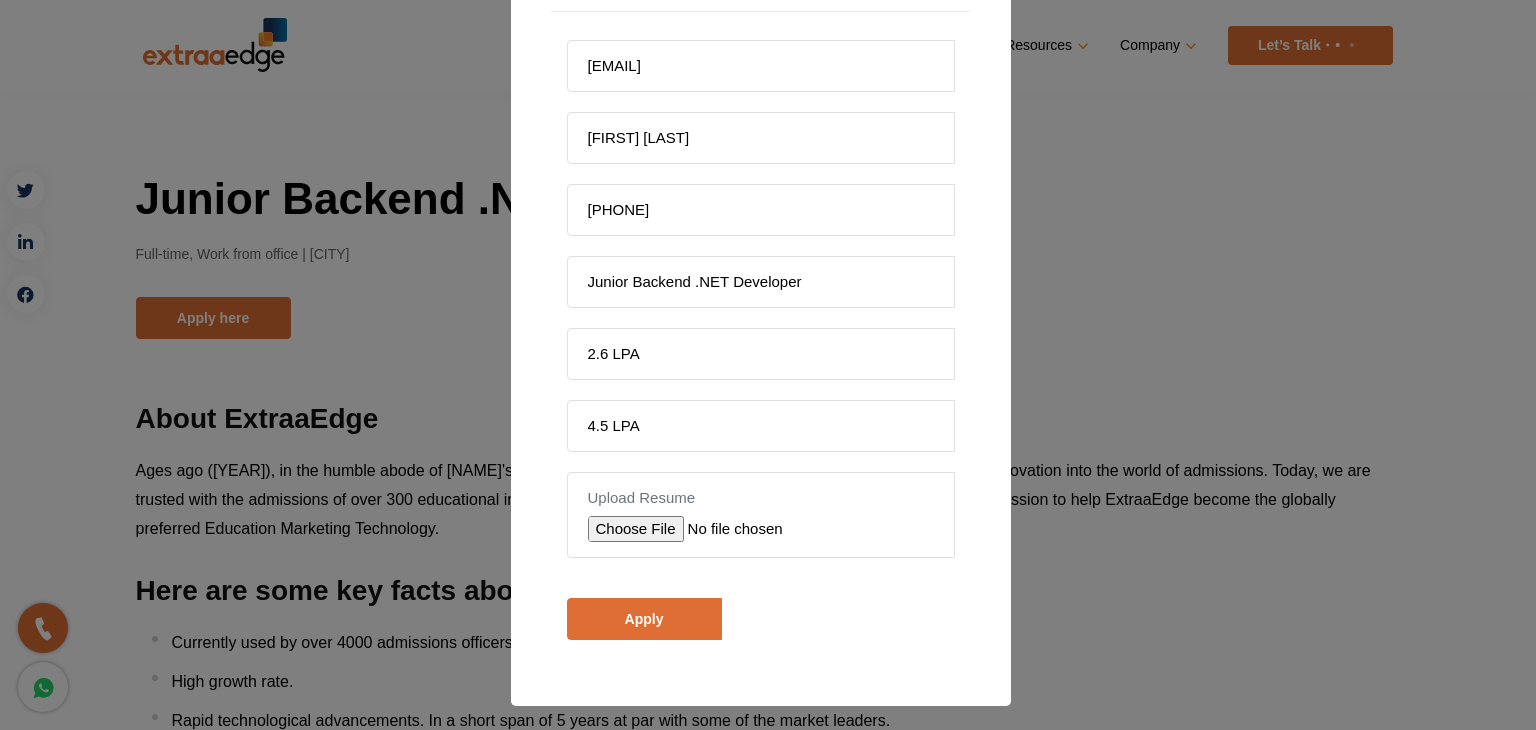 type on "C:\fakepath\Mayur-CV.pdf" 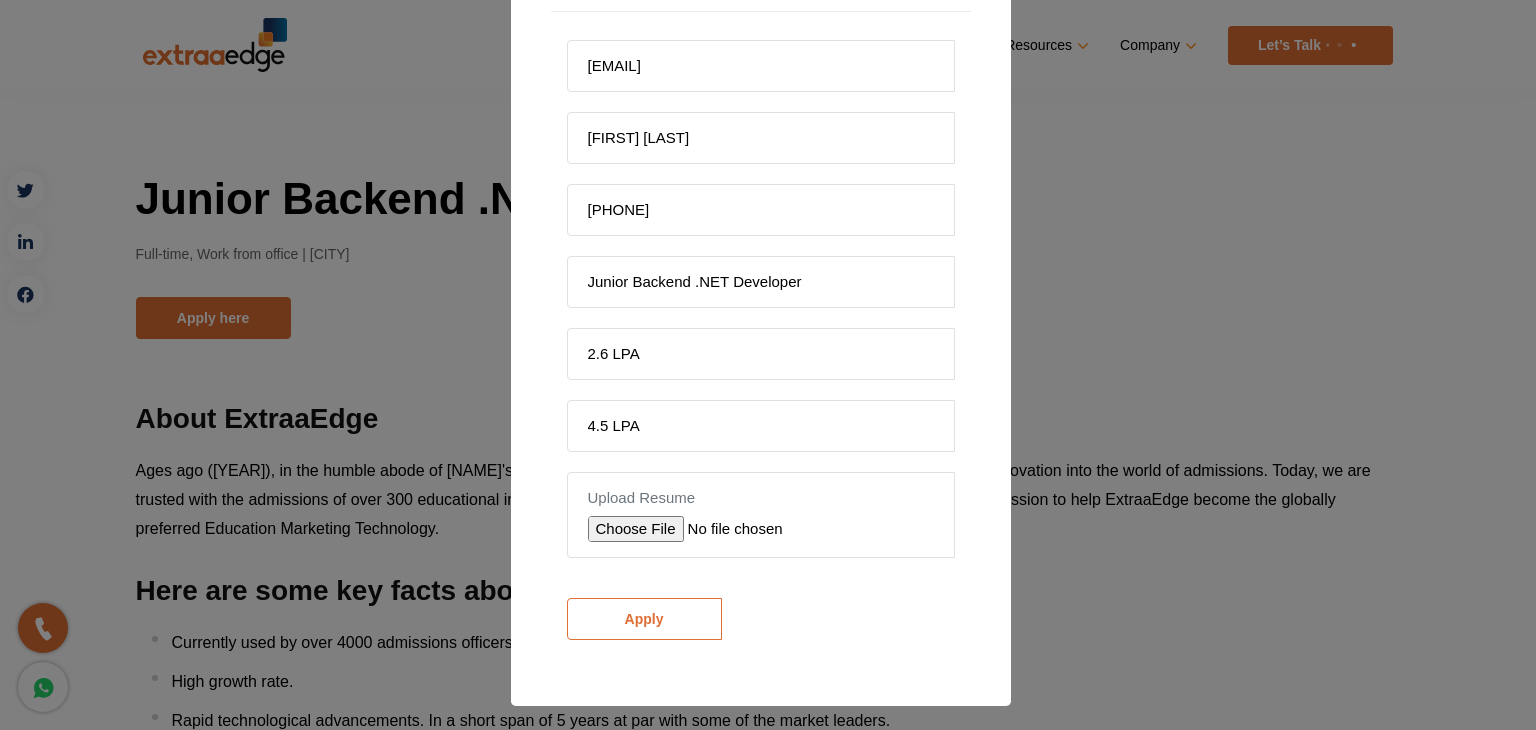 click on "Apply" at bounding box center [644, 619] 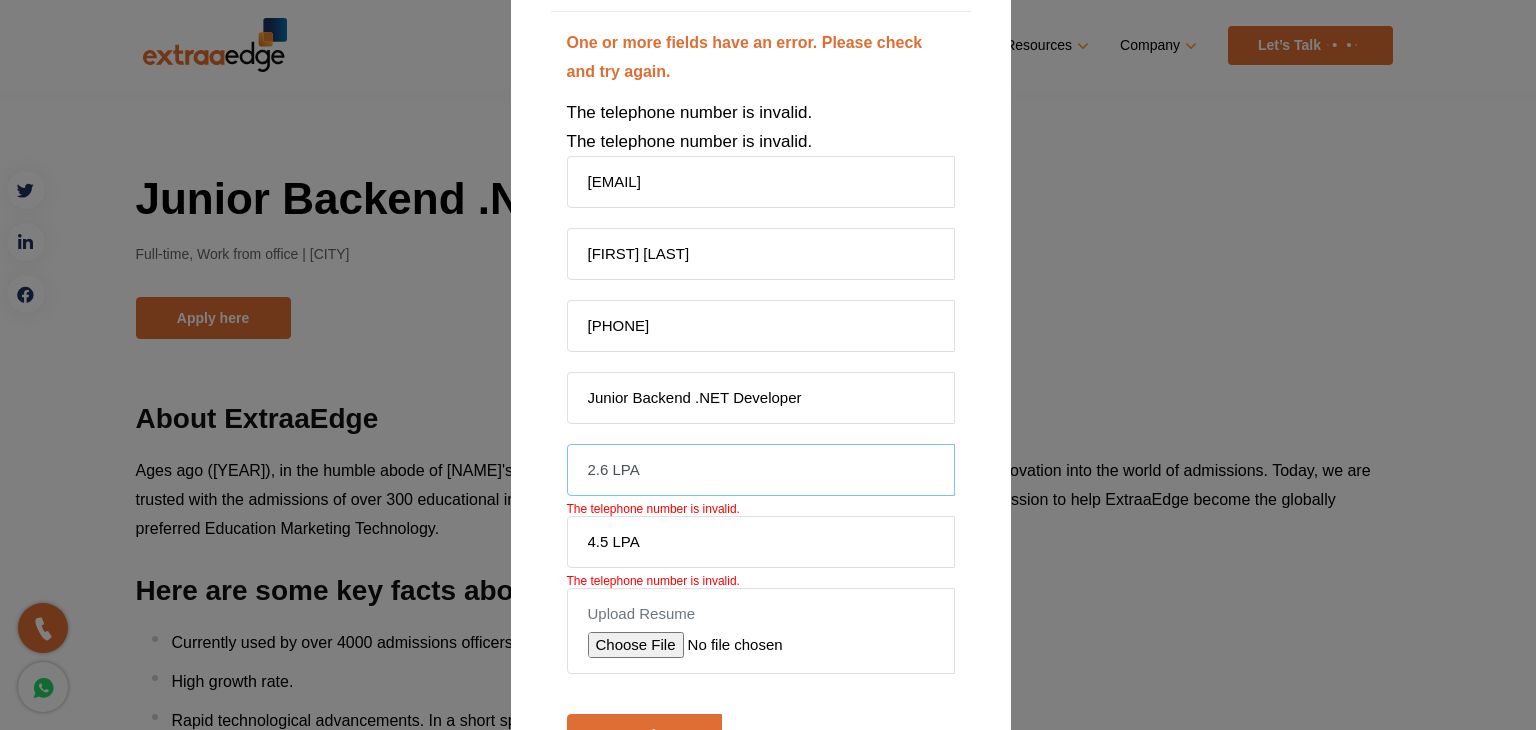 click on "2.6 LPA" at bounding box center [761, 470] 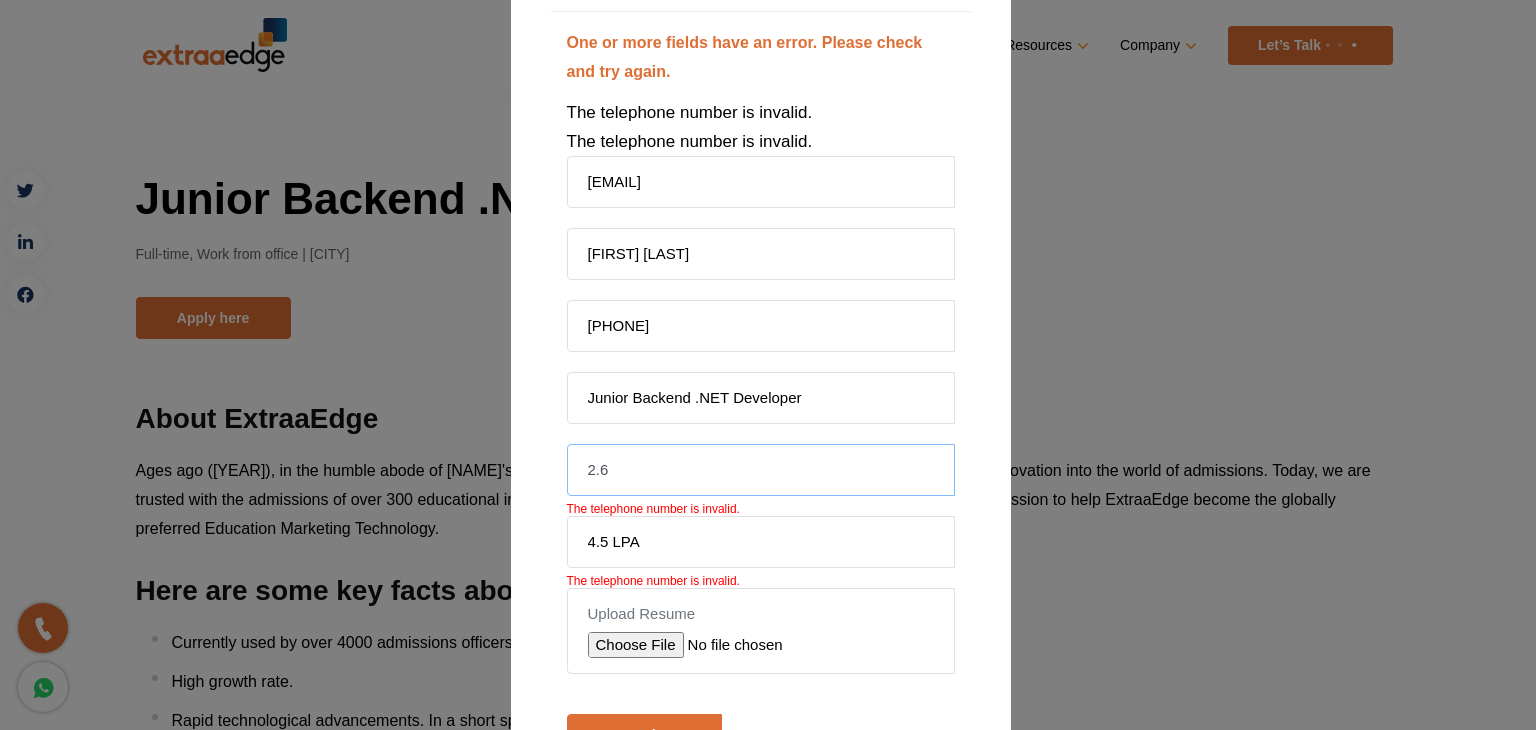 type on "2.6" 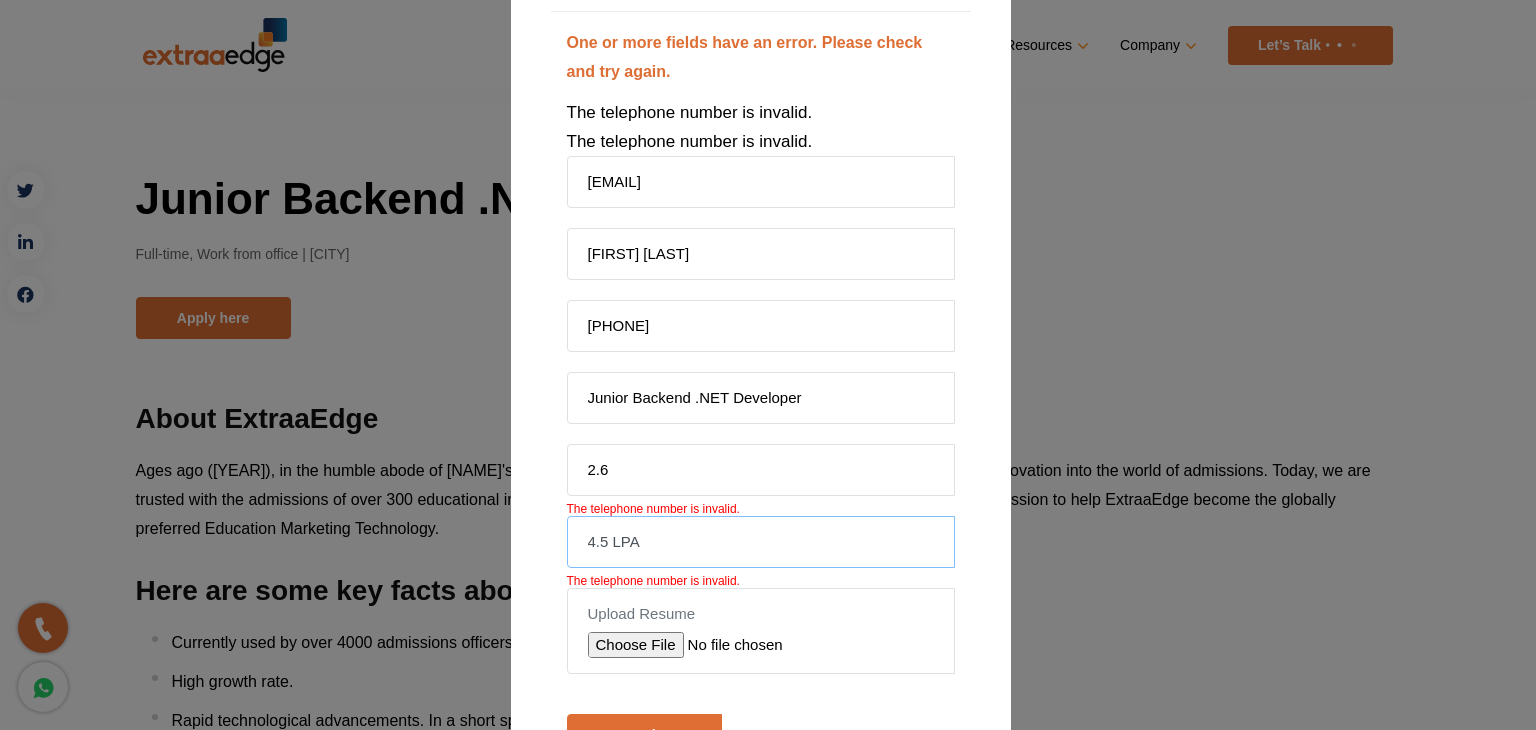 click on "4.5 LPA" at bounding box center (761, 542) 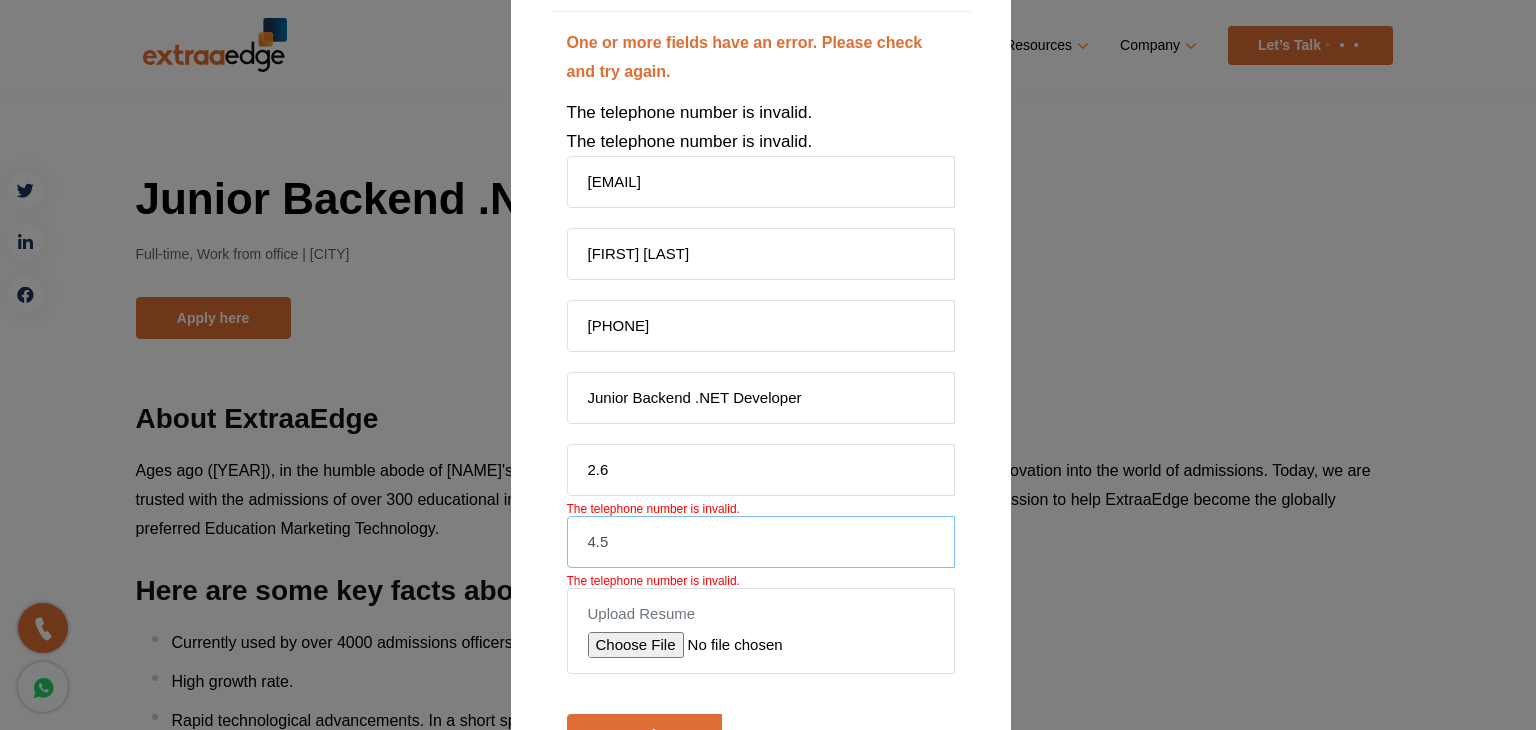type on "4.5" 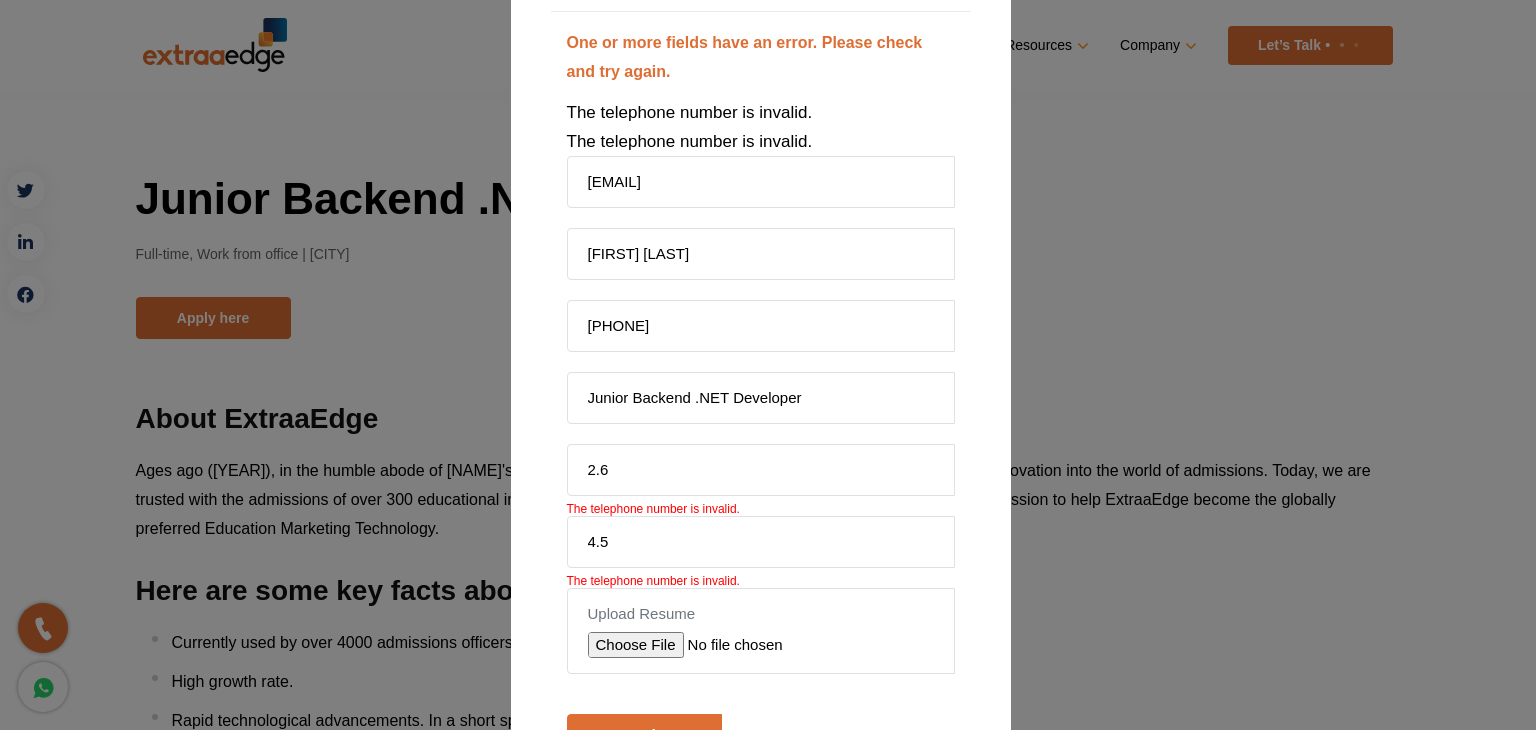click on "×
One or more fields have an error. Please check and try again.   The telephone number is invalid. The telephone number is invalid.
jondhalemayu1234@gmail.com
Mayur Hansraj Jondhale
9146315737
Junior Backend .NET Developer
2.6 The telephone number is invalid.
4.5 The telephone number is invalid.
Upload Resume
Junior Backend .NET Developer
Apply
One or more fields have an error. Please check and try again.
Close" at bounding box center (768, 365) 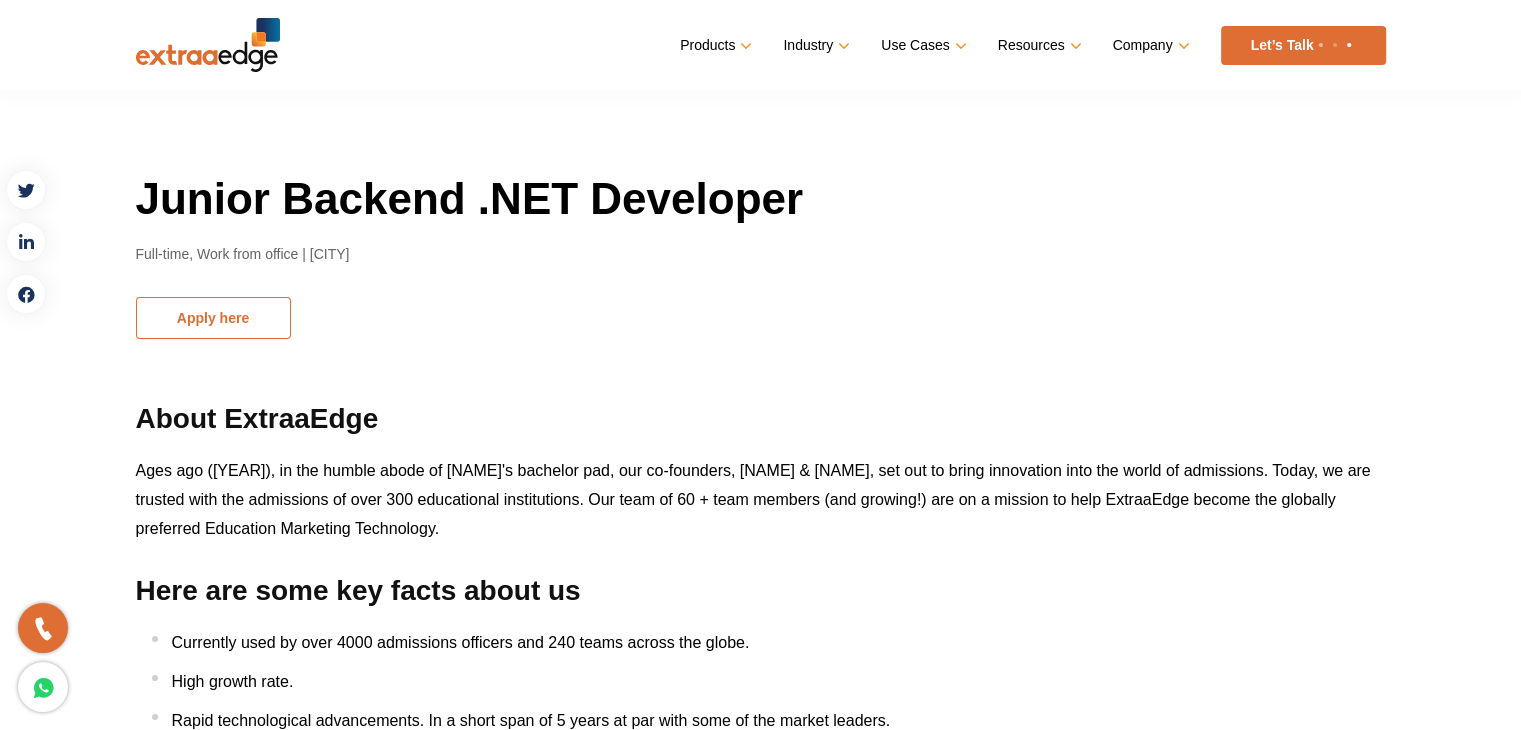 click on "Apply here" at bounding box center (213, 318) 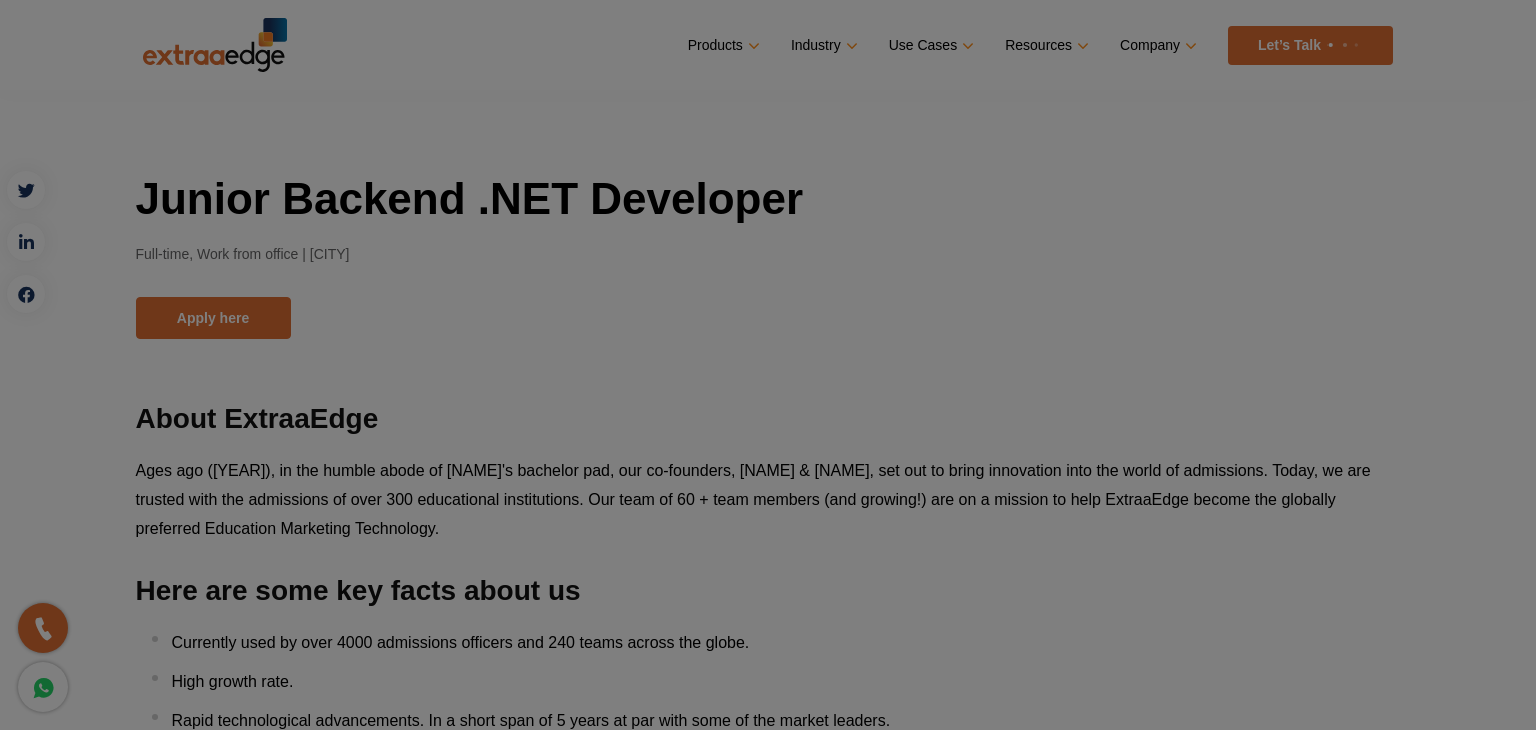 scroll, scrollTop: 0, scrollLeft: 0, axis: both 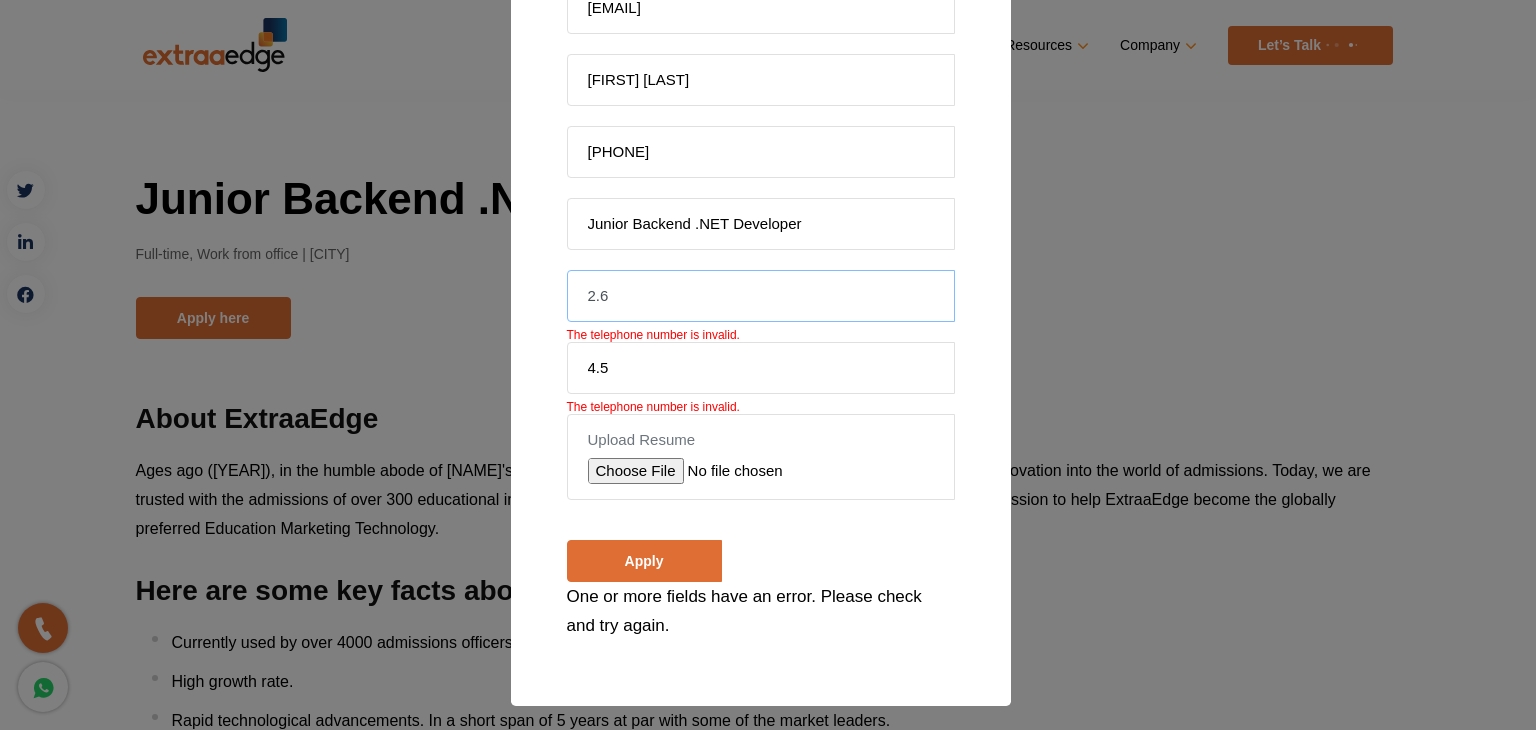 drag, startPoint x: 638, startPoint y: 300, endPoint x: 507, endPoint y: 284, distance: 131.97348 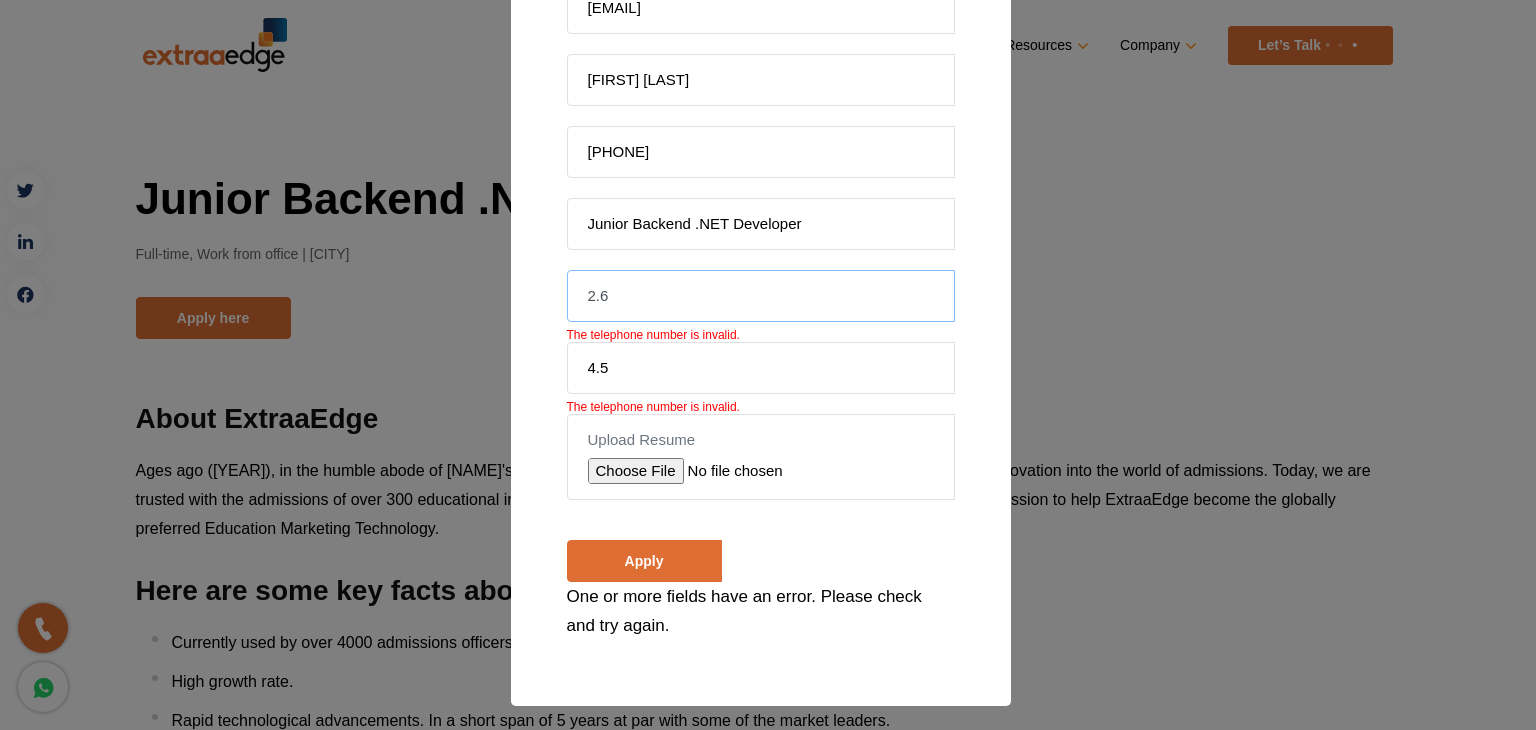 click on "×
One or more fields have an error. Please check and try again.   The telephone number is invalid. The telephone number is invalid.
jondhalemayu1234@gmail.com
Mayur Hansraj Jondhale
9146315737
Junior Backend .NET Developer
2.6 The telephone number is invalid.
4.5 The telephone number is invalid.
Upload Resume
Junior Backend .NET Developer
Apply
One or more fields have an error. Please check and try again.
Close" at bounding box center (761, 218) 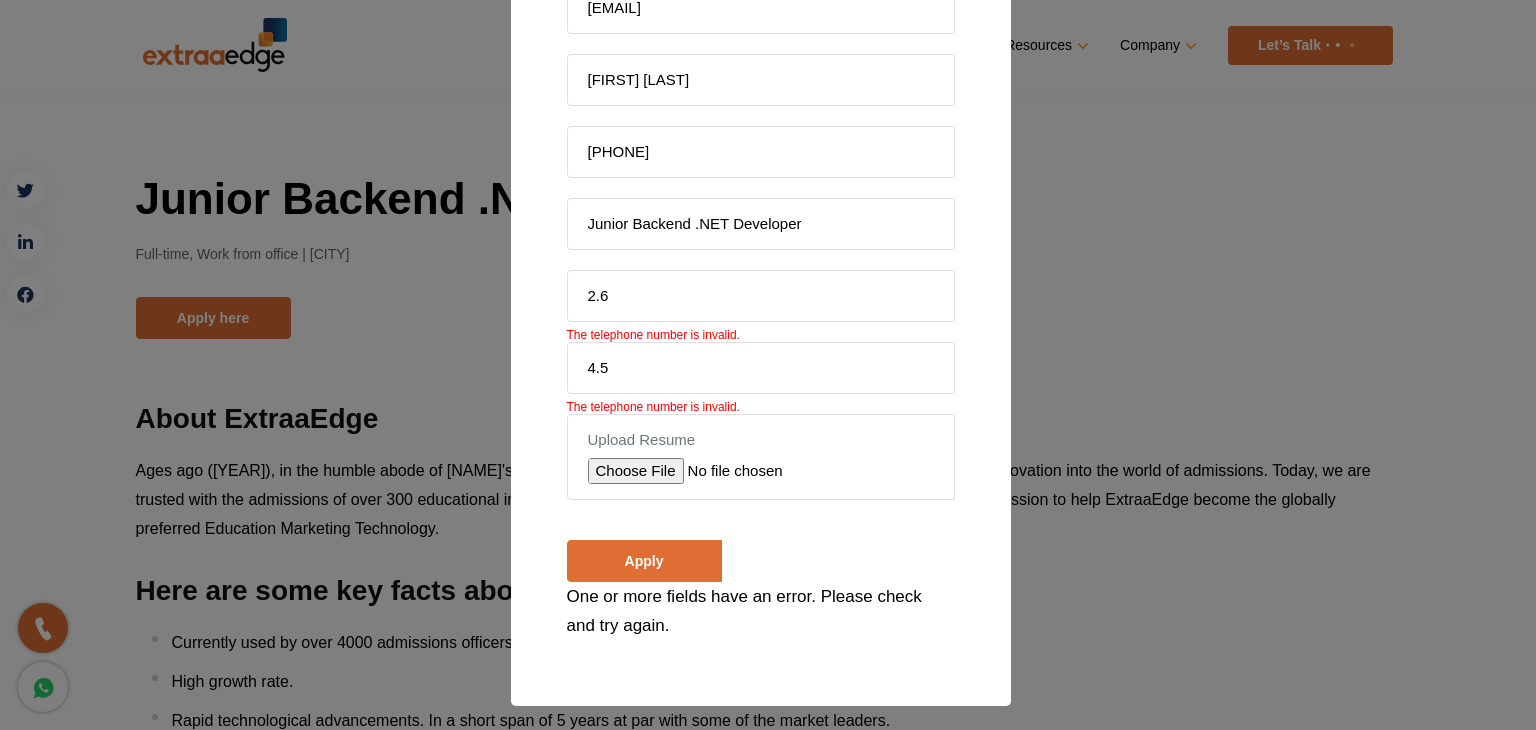 click on "Upload Resume" at bounding box center [761, 457] 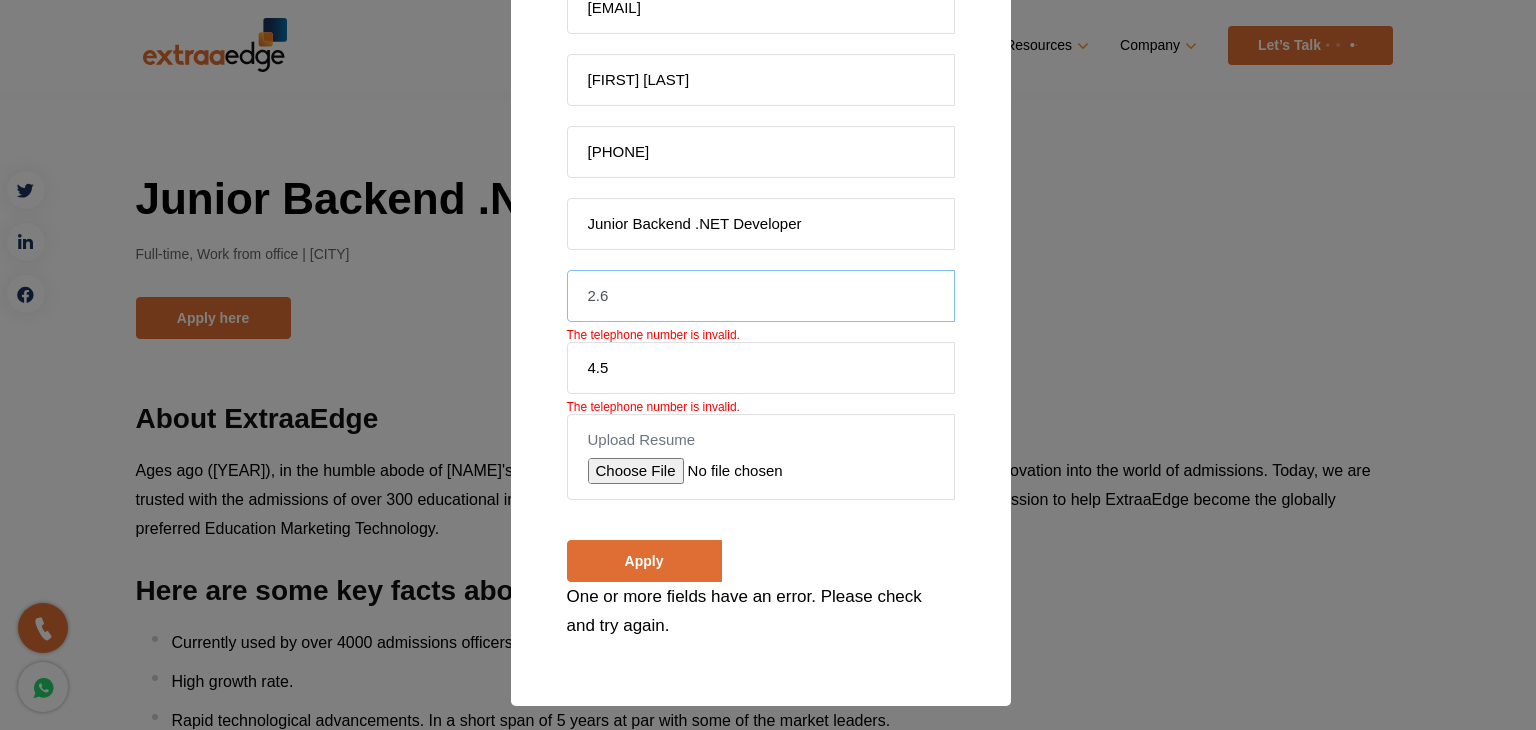 click on "2.6" at bounding box center [761, 296] 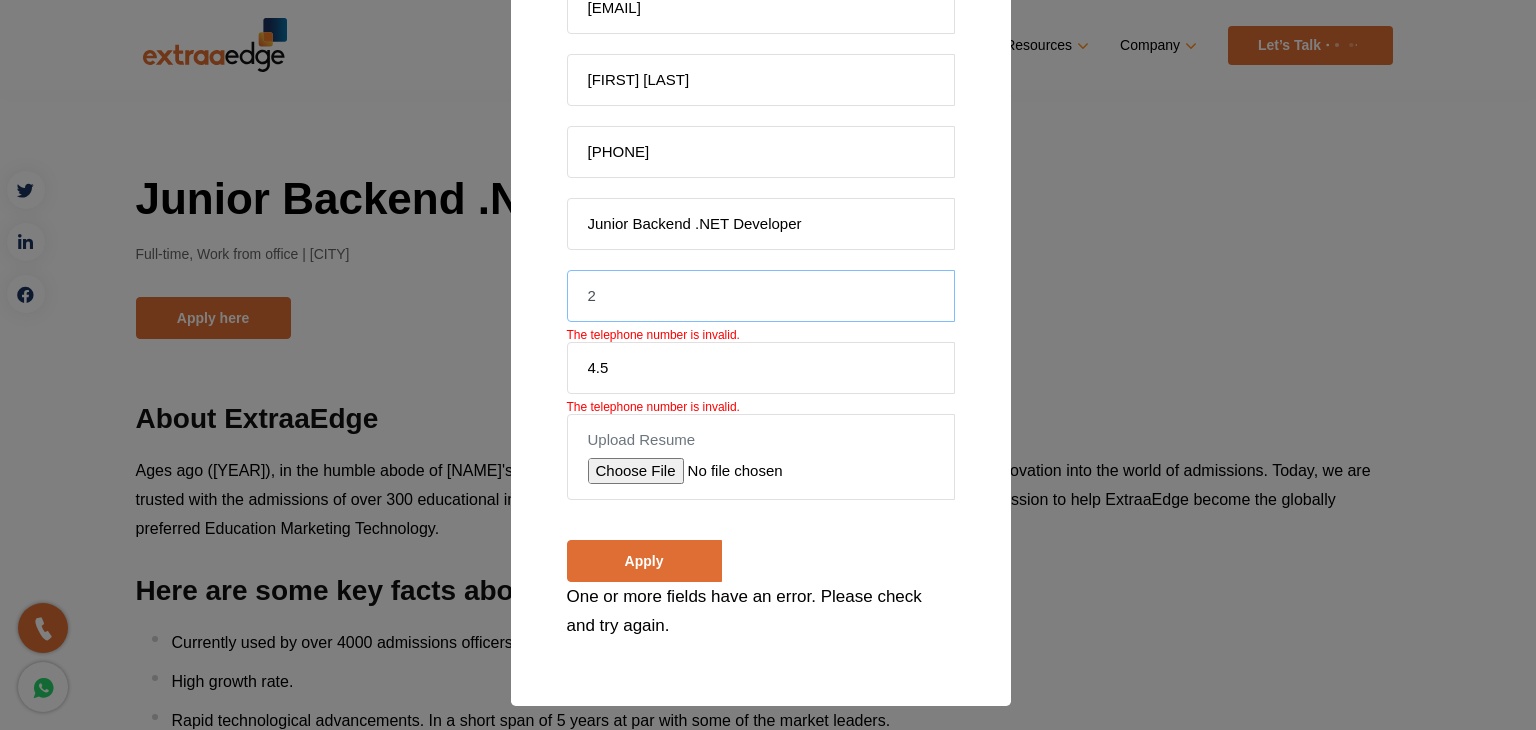 click on "2" at bounding box center (761, 296) 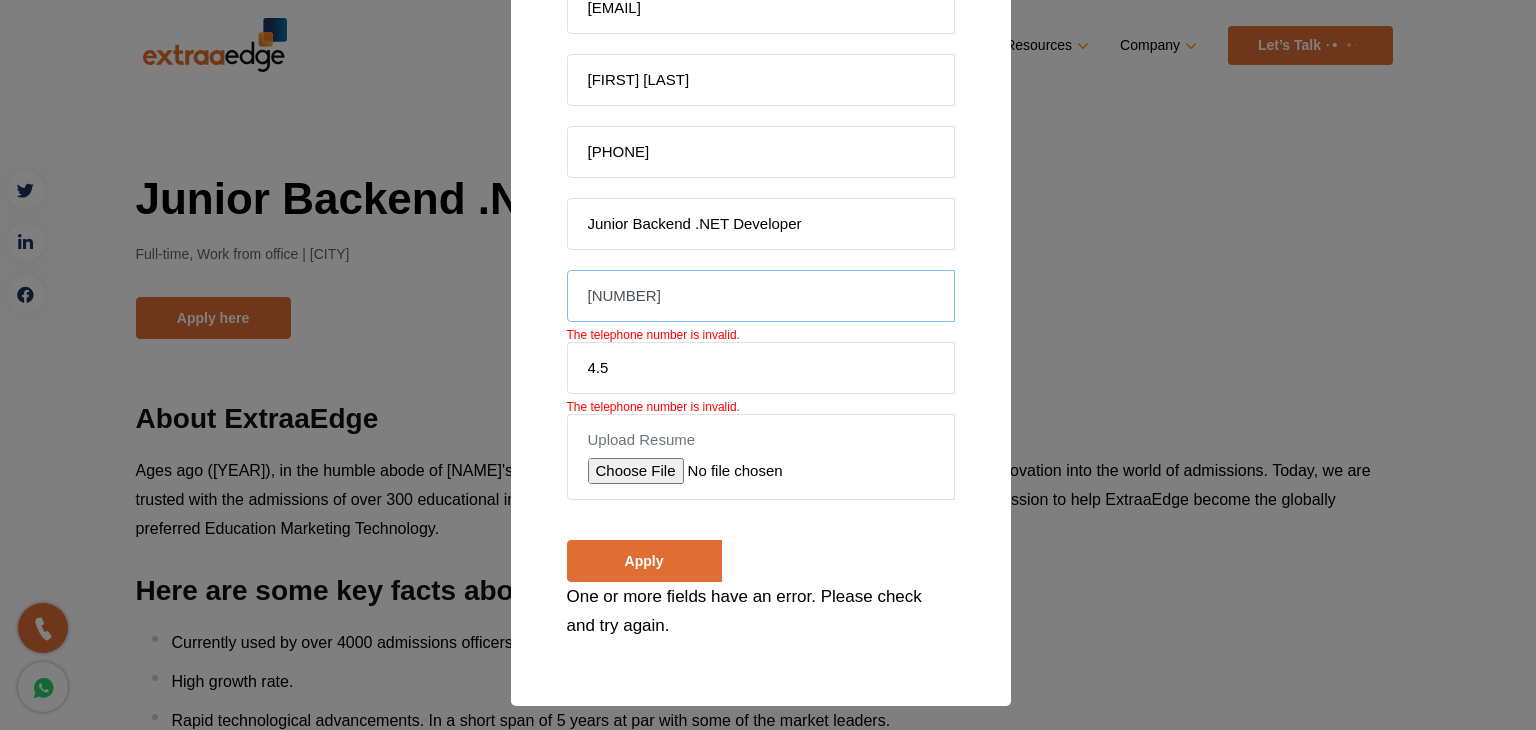 type on "21000" 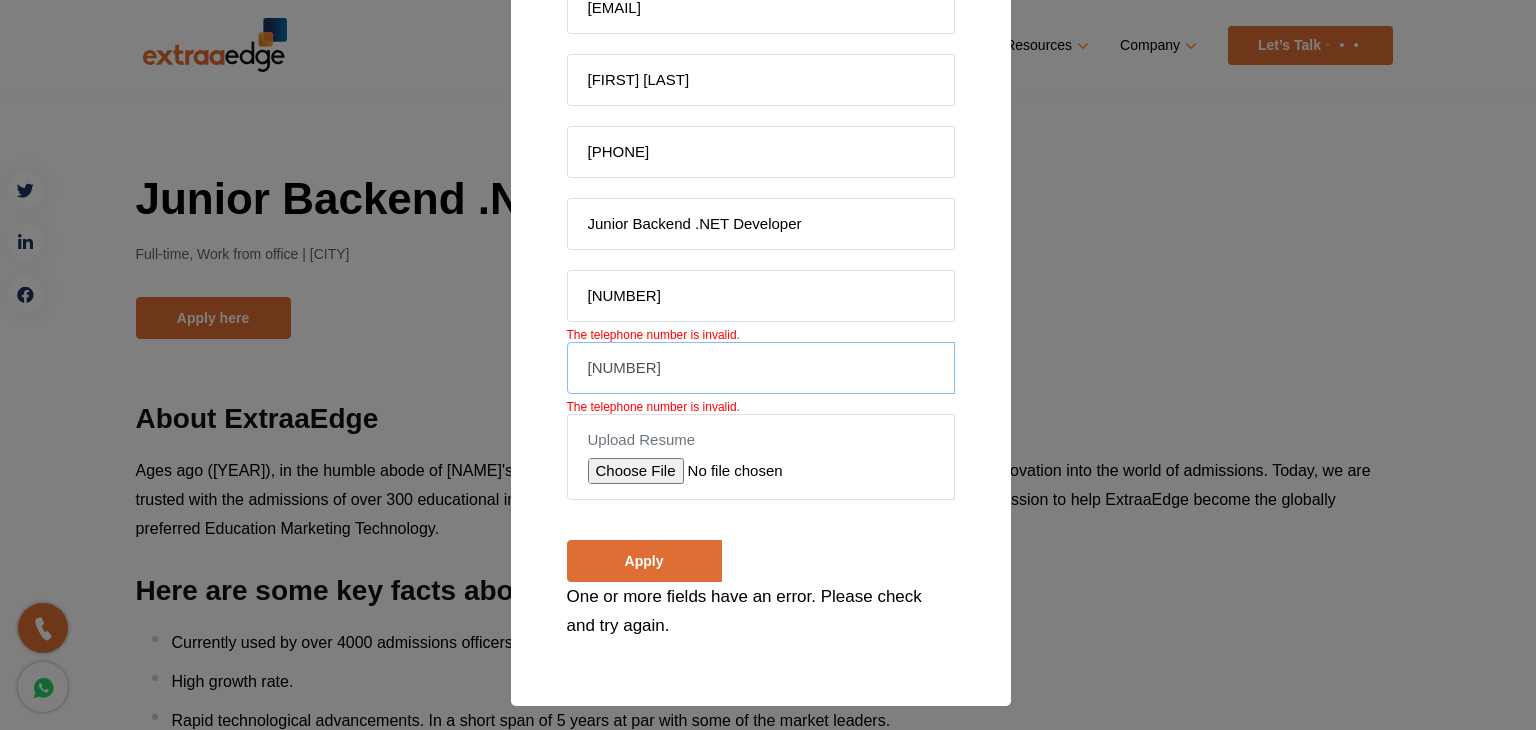 type on "45000" 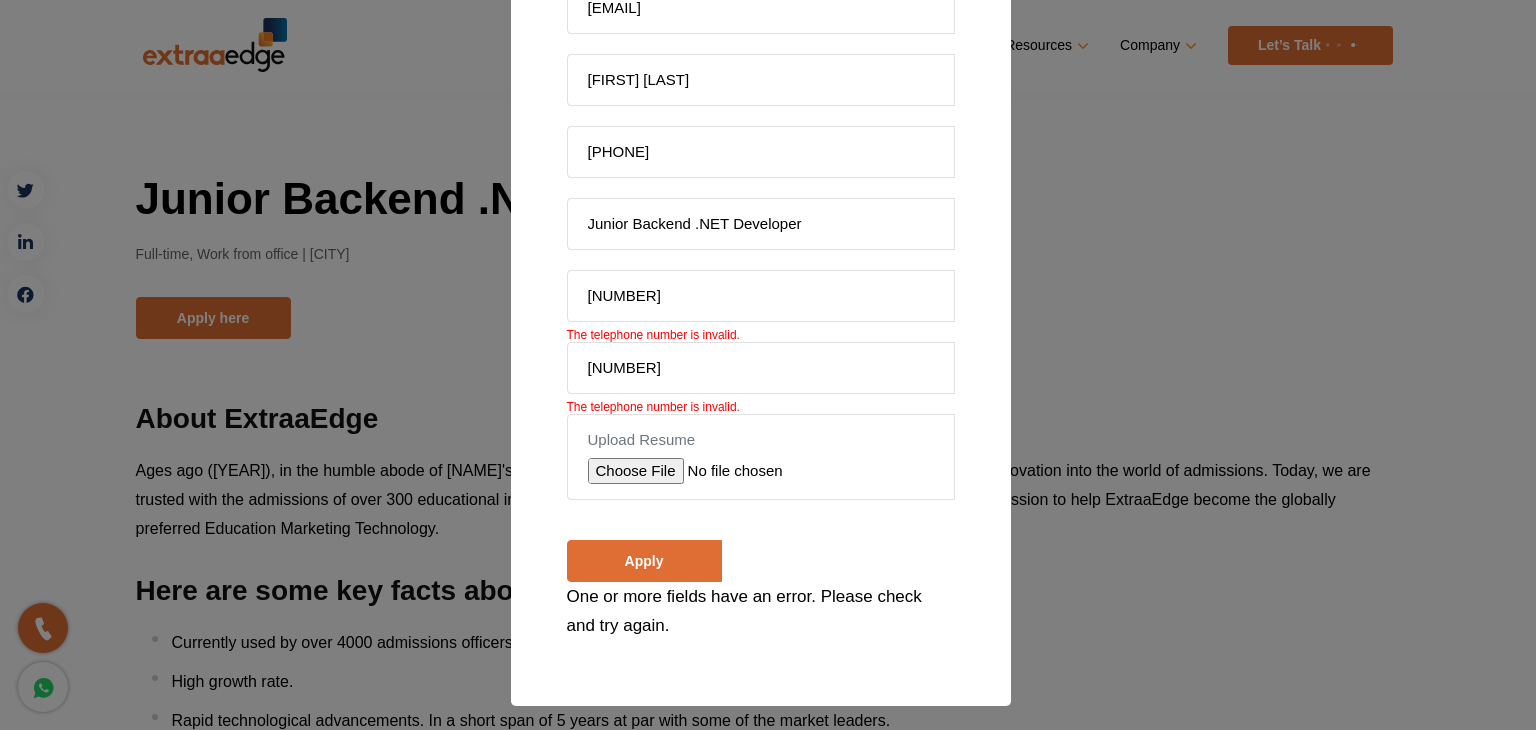 click on "Upload Resume" at bounding box center (761, 457) 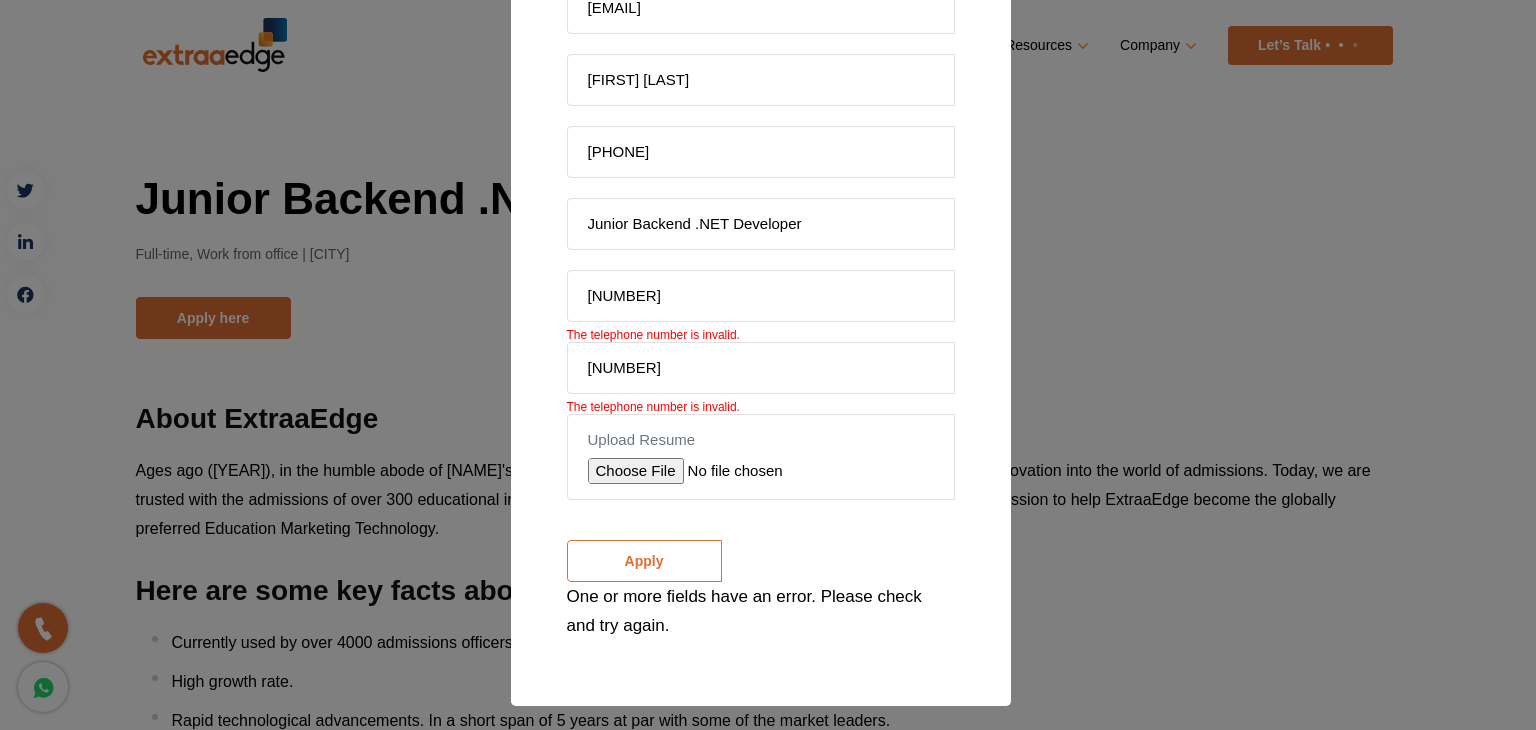 click on "Apply" at bounding box center (644, 561) 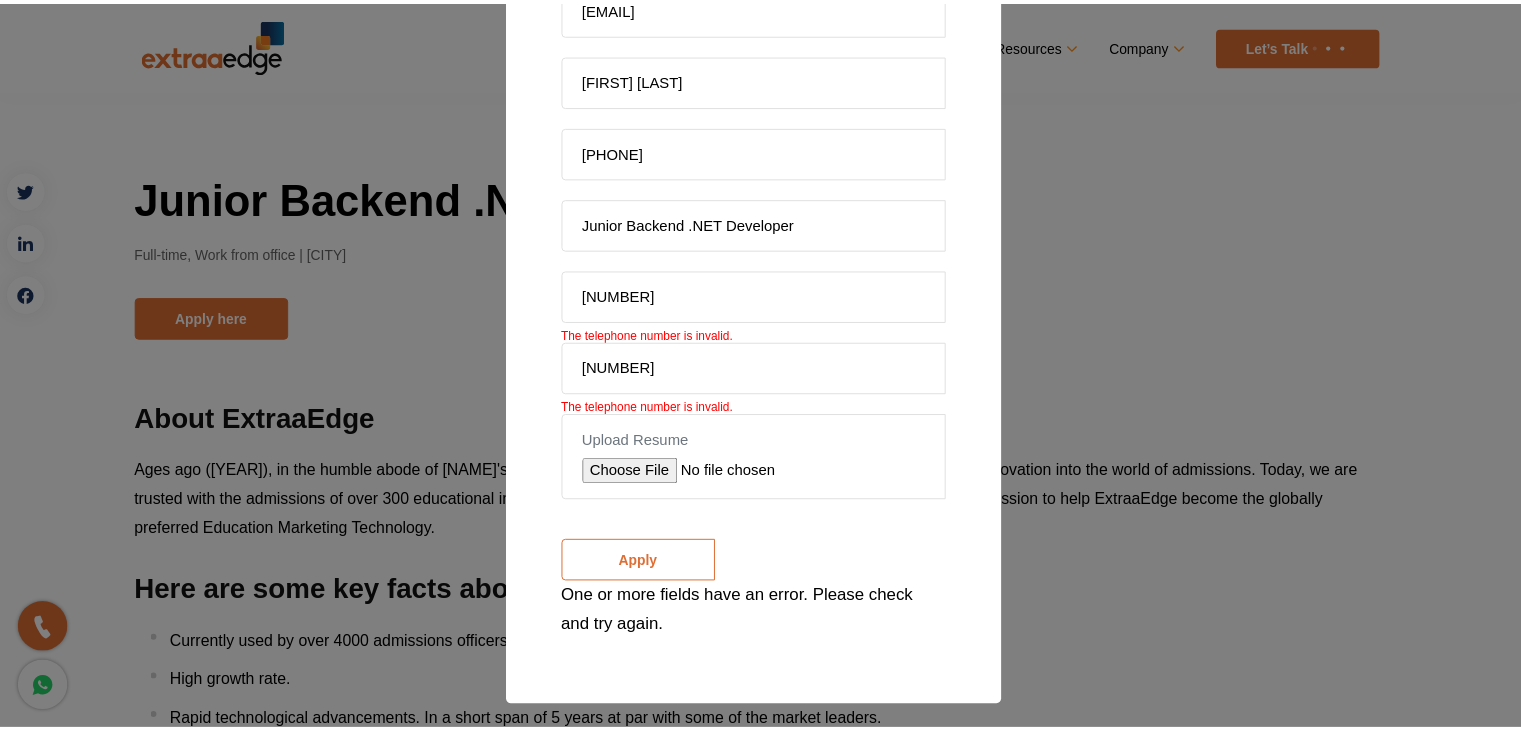 scroll, scrollTop: 123, scrollLeft: 0, axis: vertical 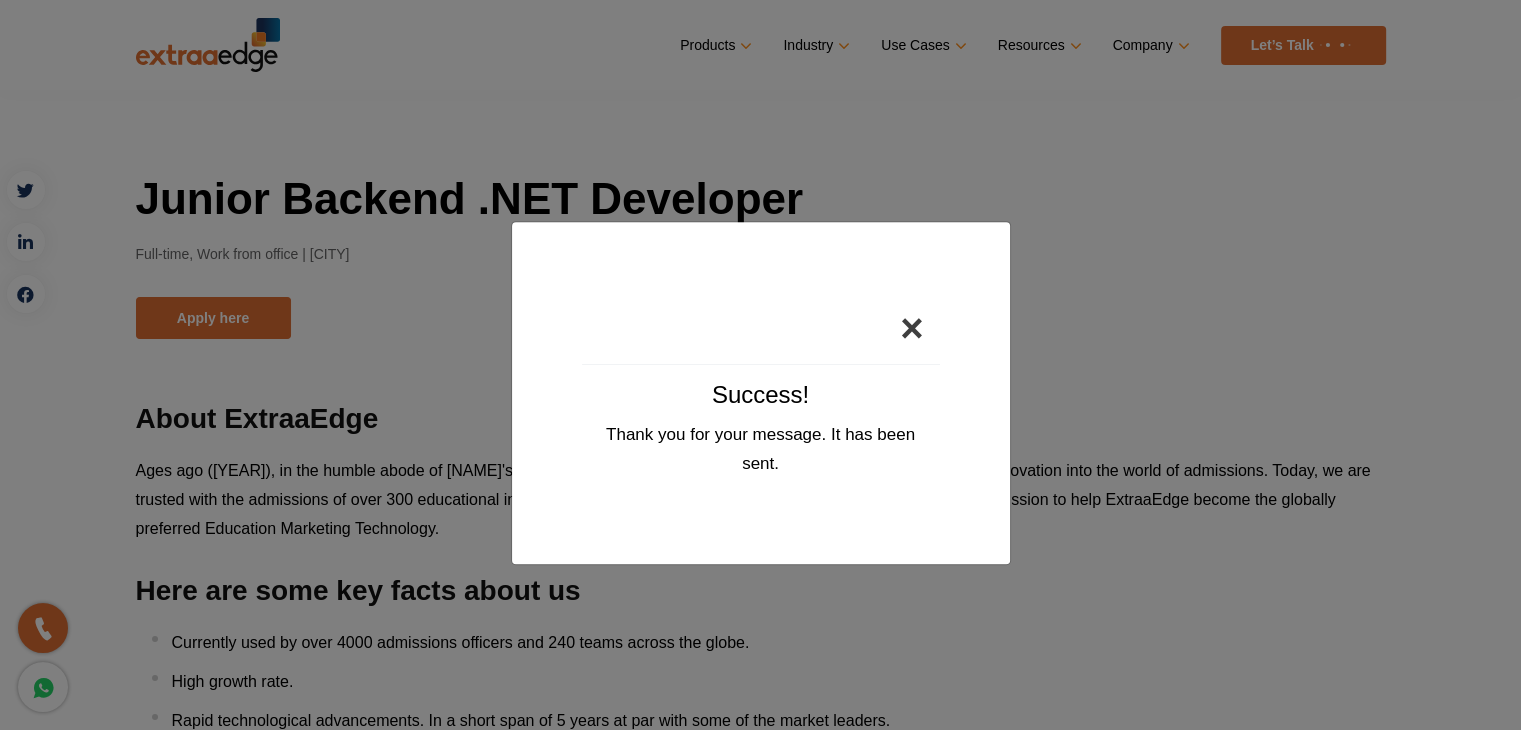 drag, startPoint x: 916, startPoint y: 322, endPoint x: 928, endPoint y: 334, distance: 16.970562 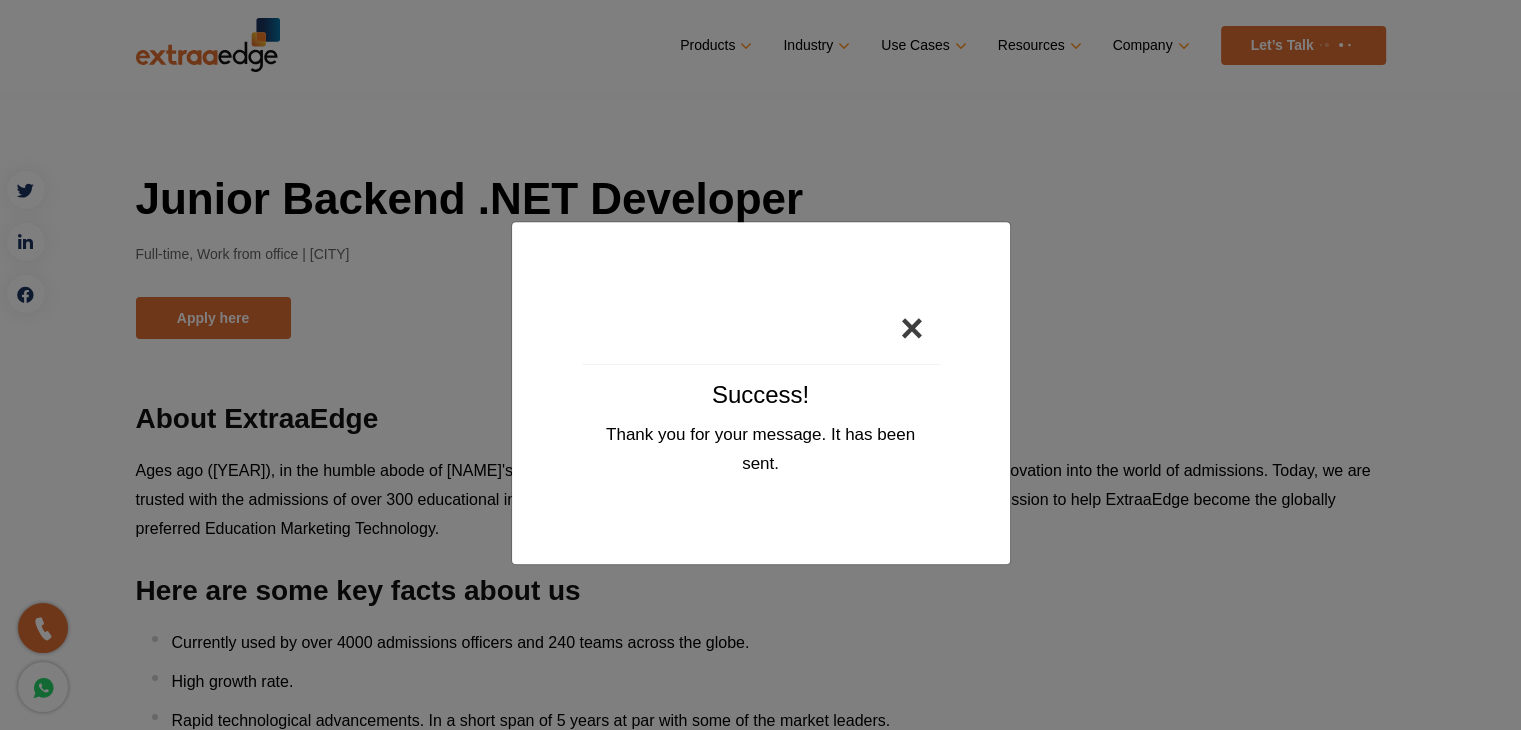 click on "×" at bounding box center [911, 328] 